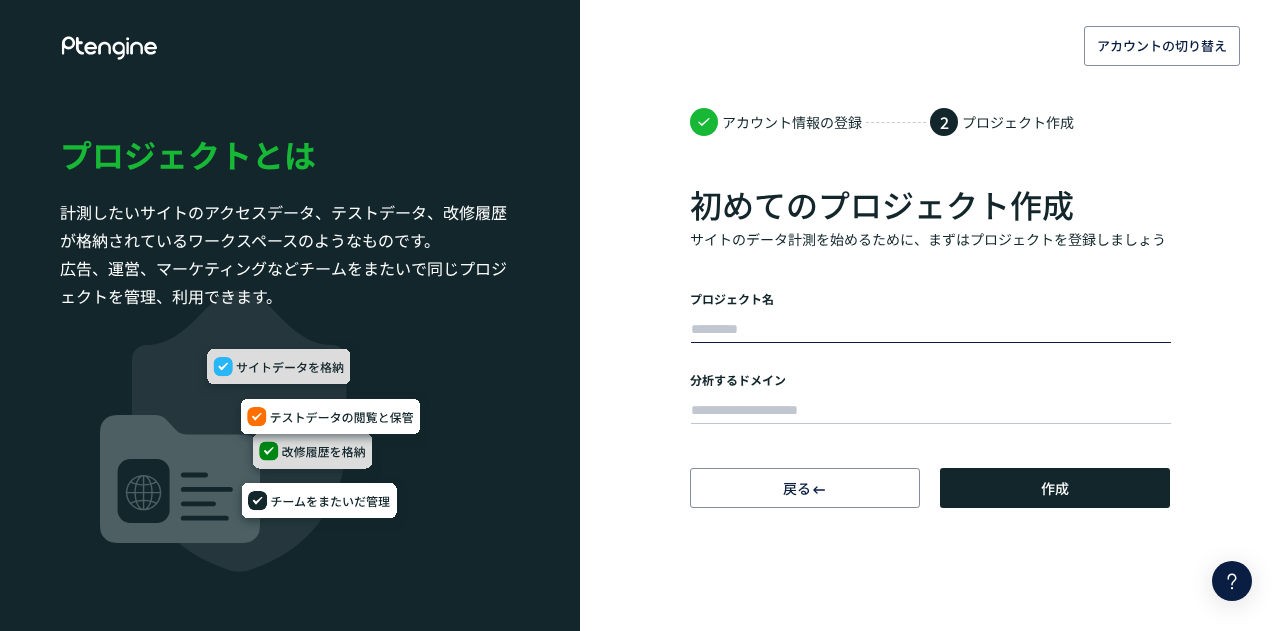 scroll, scrollTop: 0, scrollLeft: 0, axis: both 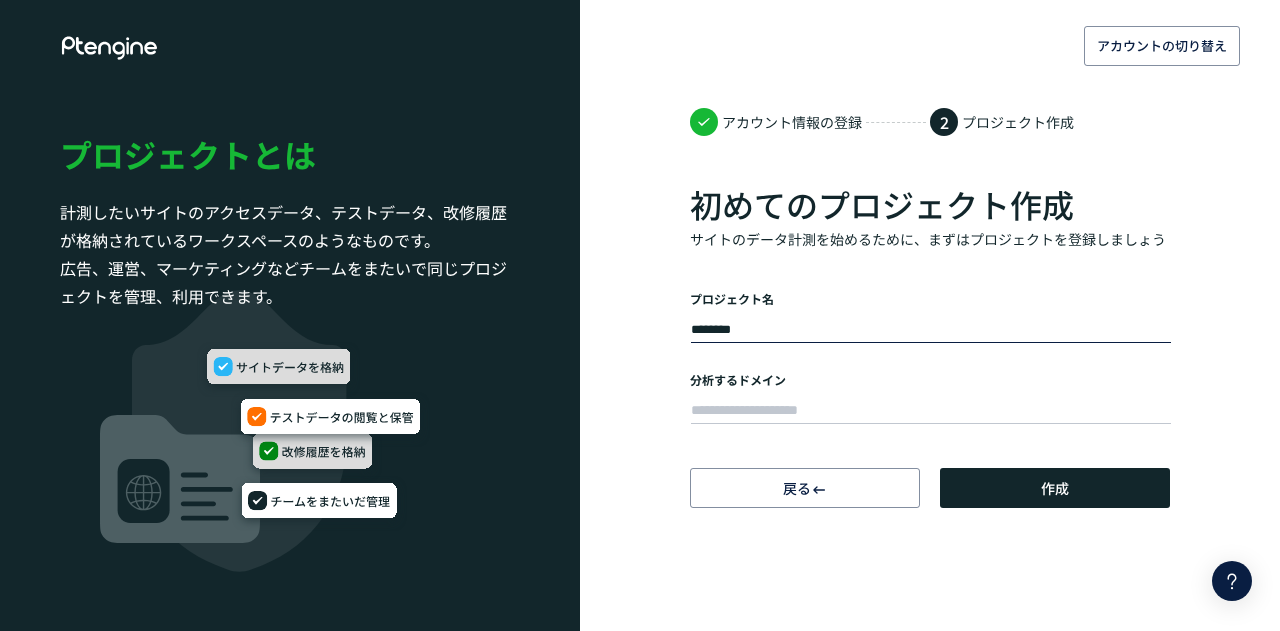 type on "********" 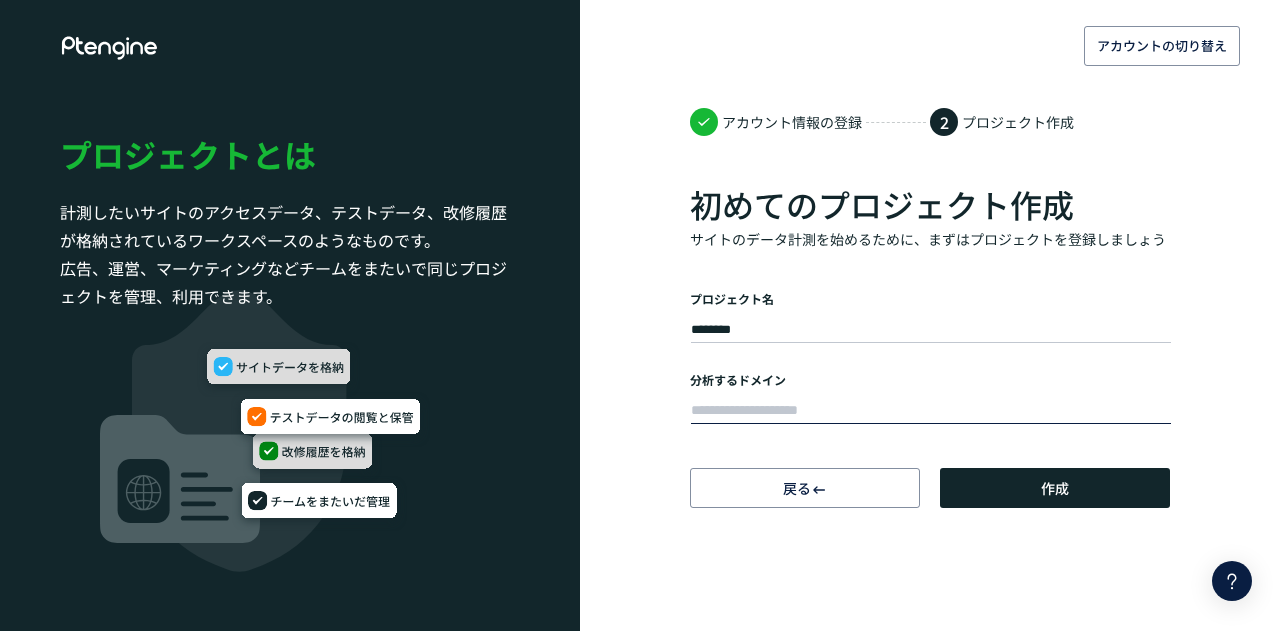 click at bounding box center [931, 411] 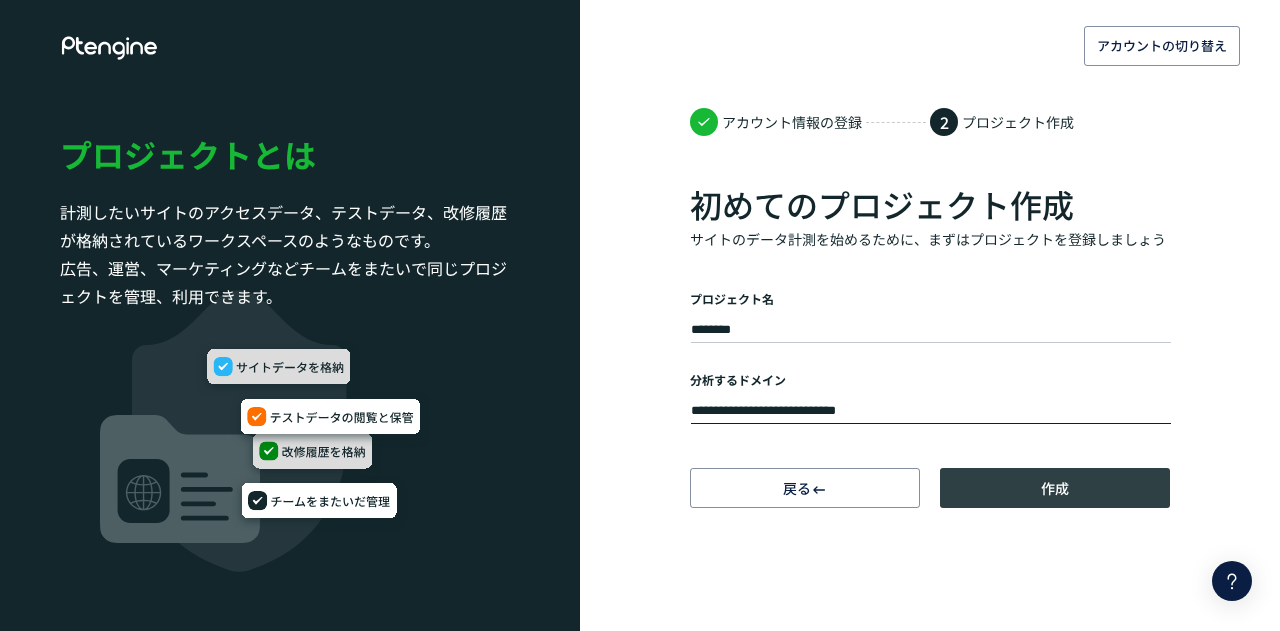 type on "**********" 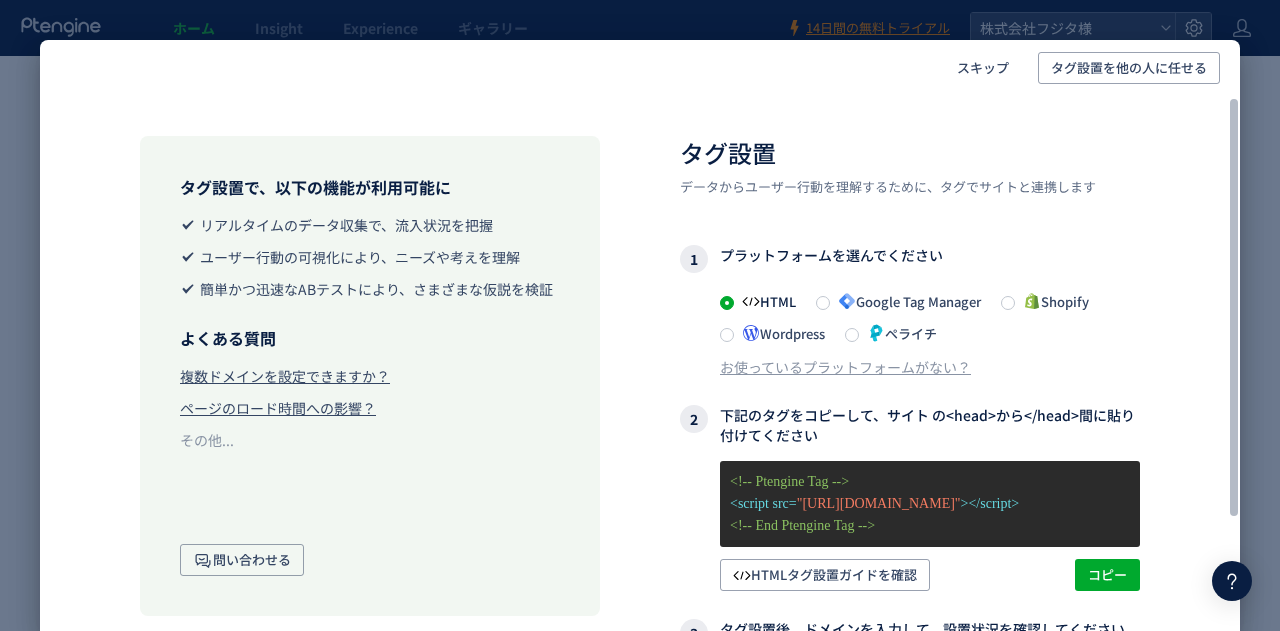 click on "Google Tag Manager" at bounding box center (905, 301) 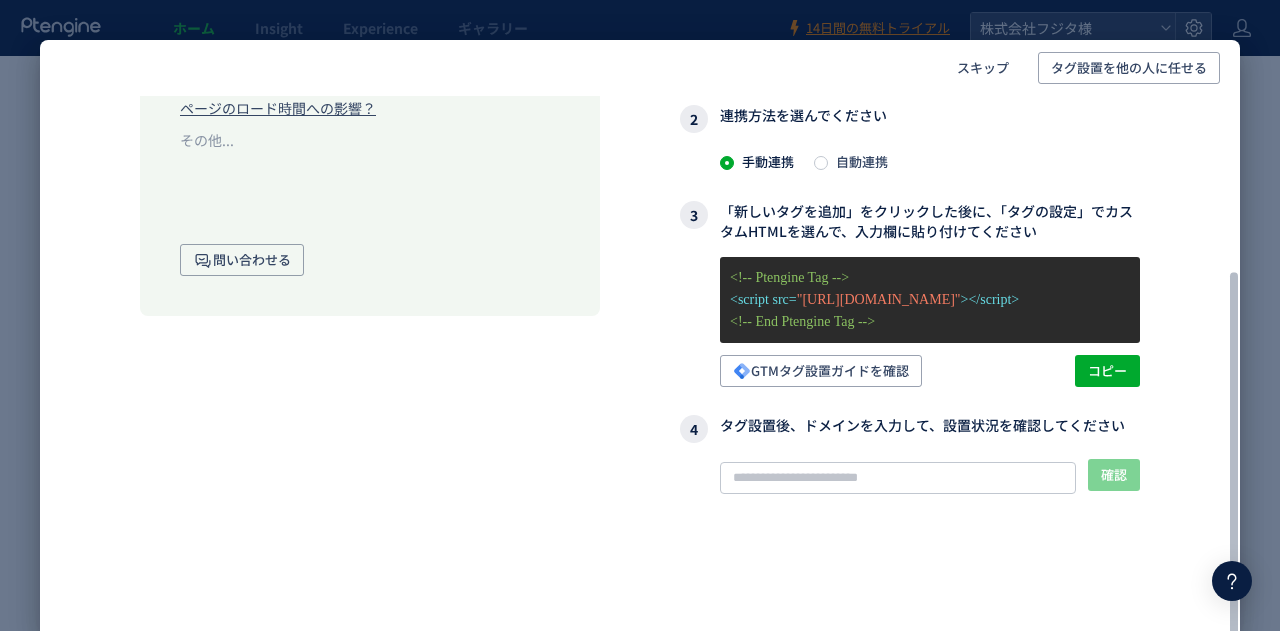 scroll, scrollTop: 300, scrollLeft: 0, axis: vertical 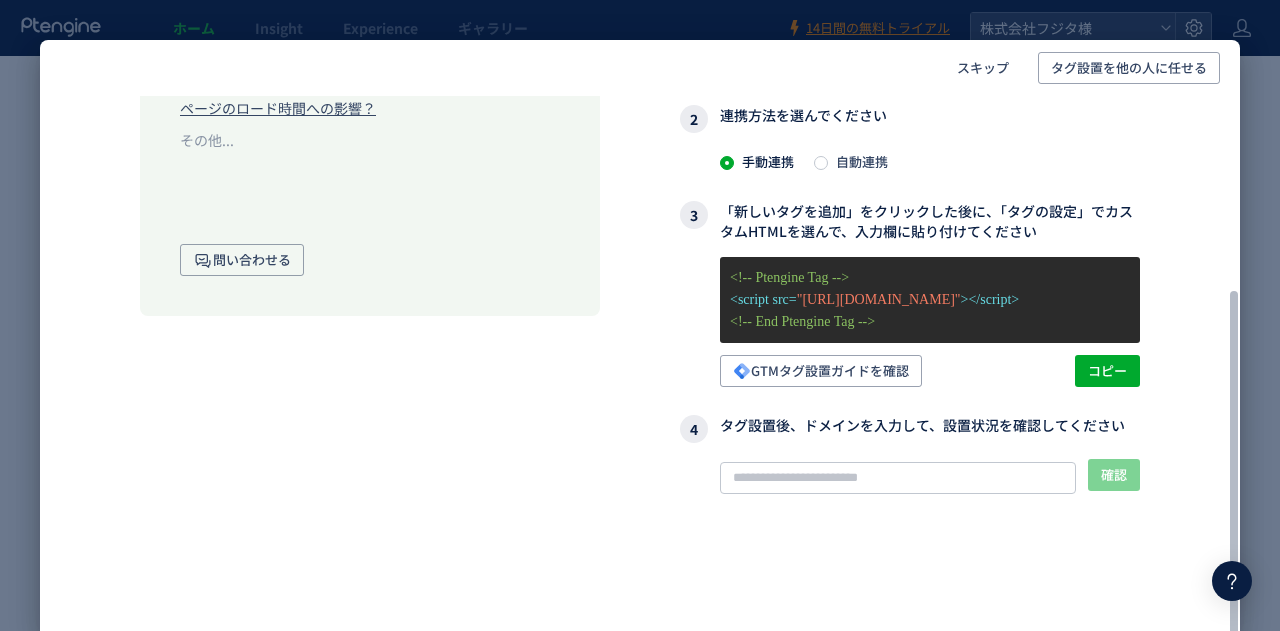 click on "自動連携" at bounding box center (858, 161) 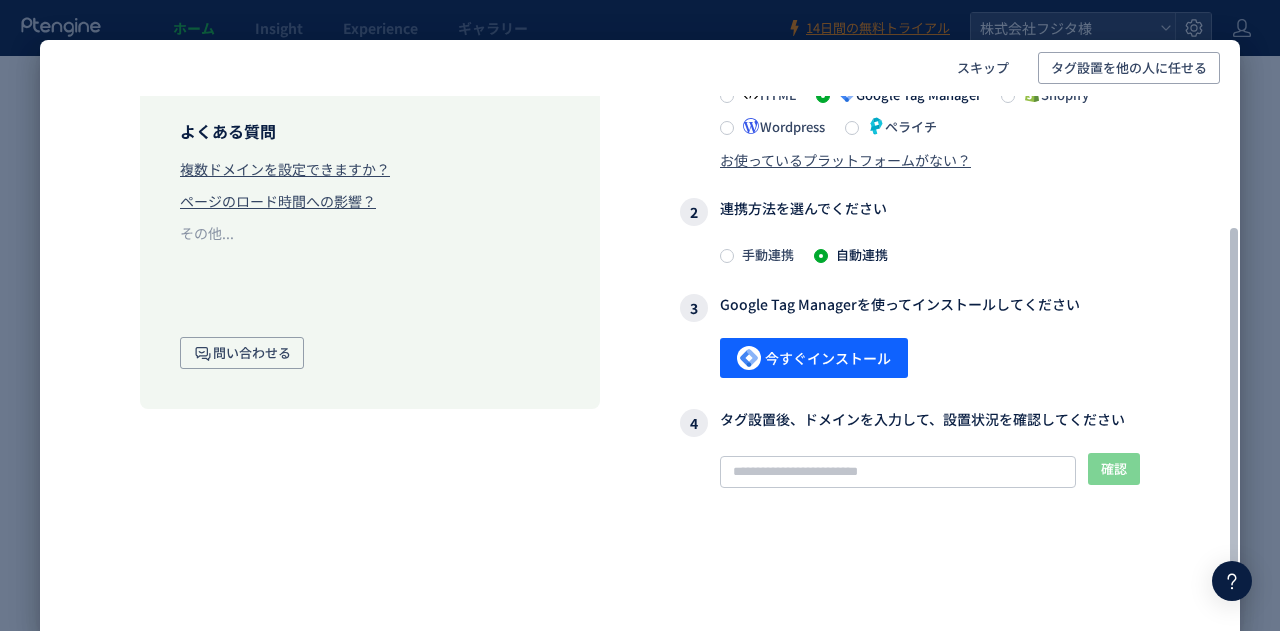 scroll, scrollTop: 202, scrollLeft: 0, axis: vertical 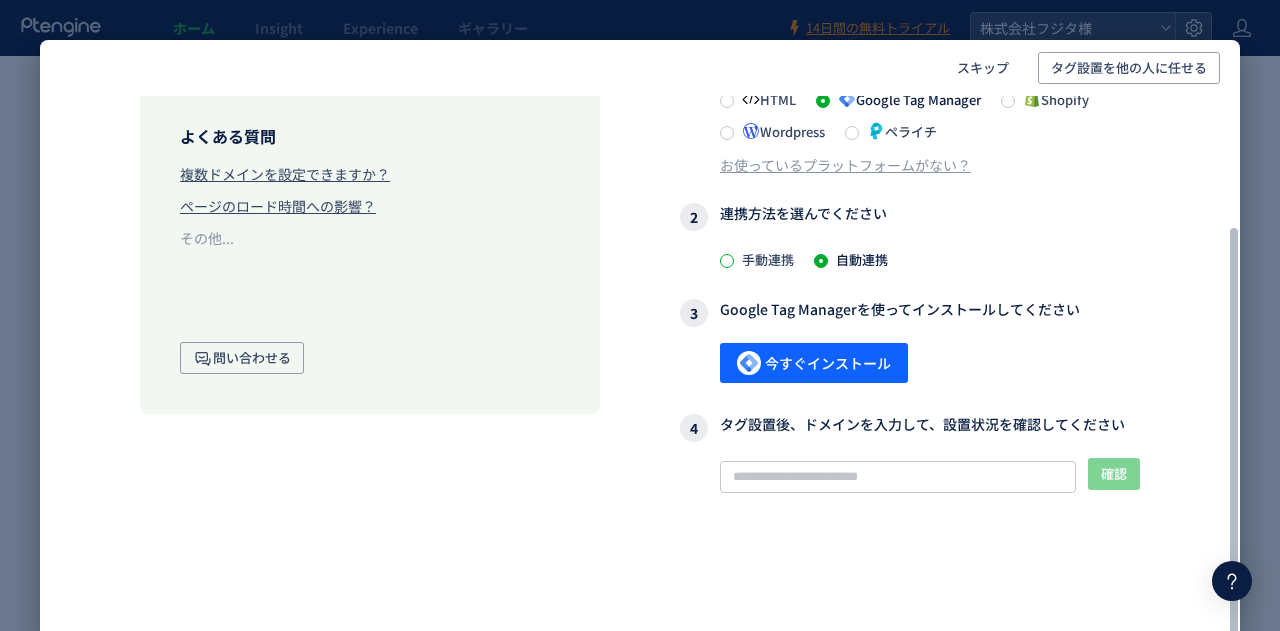 click at bounding box center [727, 261] 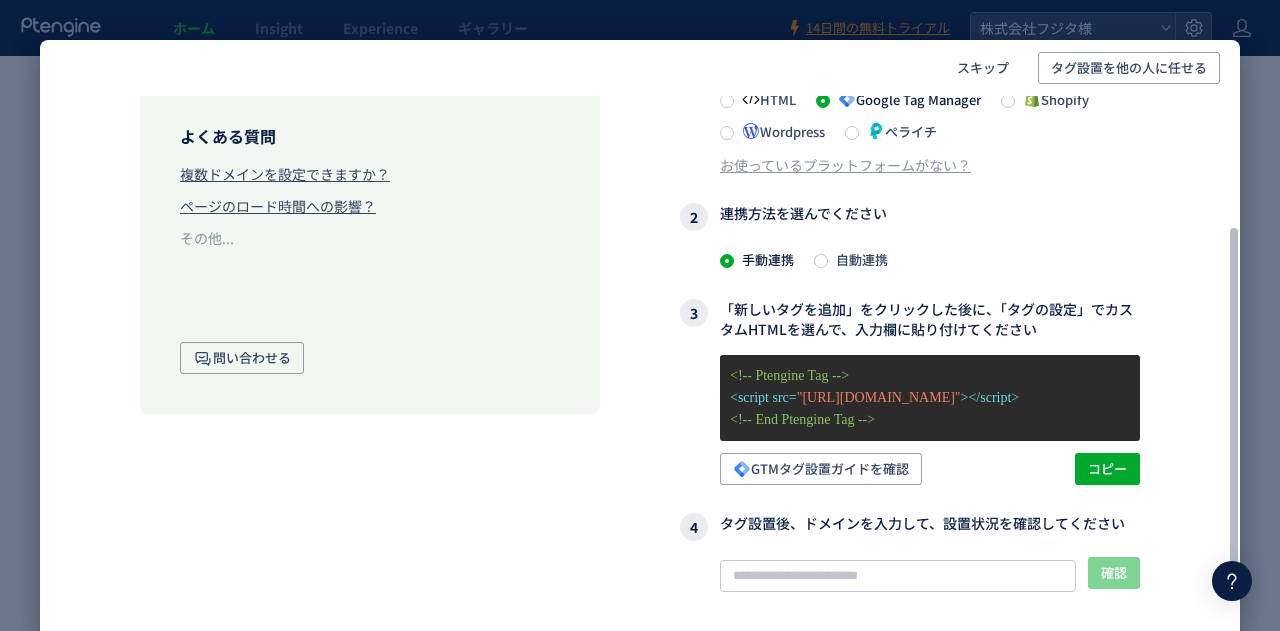 click on "<!-- Ptengine Tag -->" at bounding box center [930, 376] 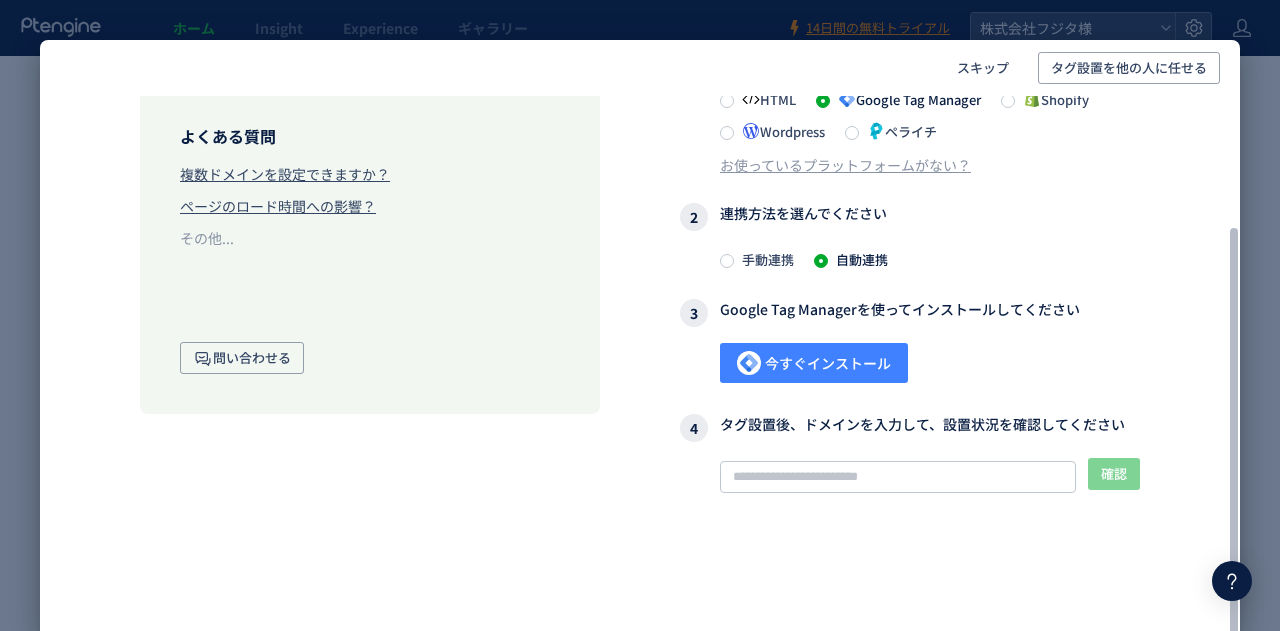 click on "今すぐインストール" at bounding box center [814, 363] 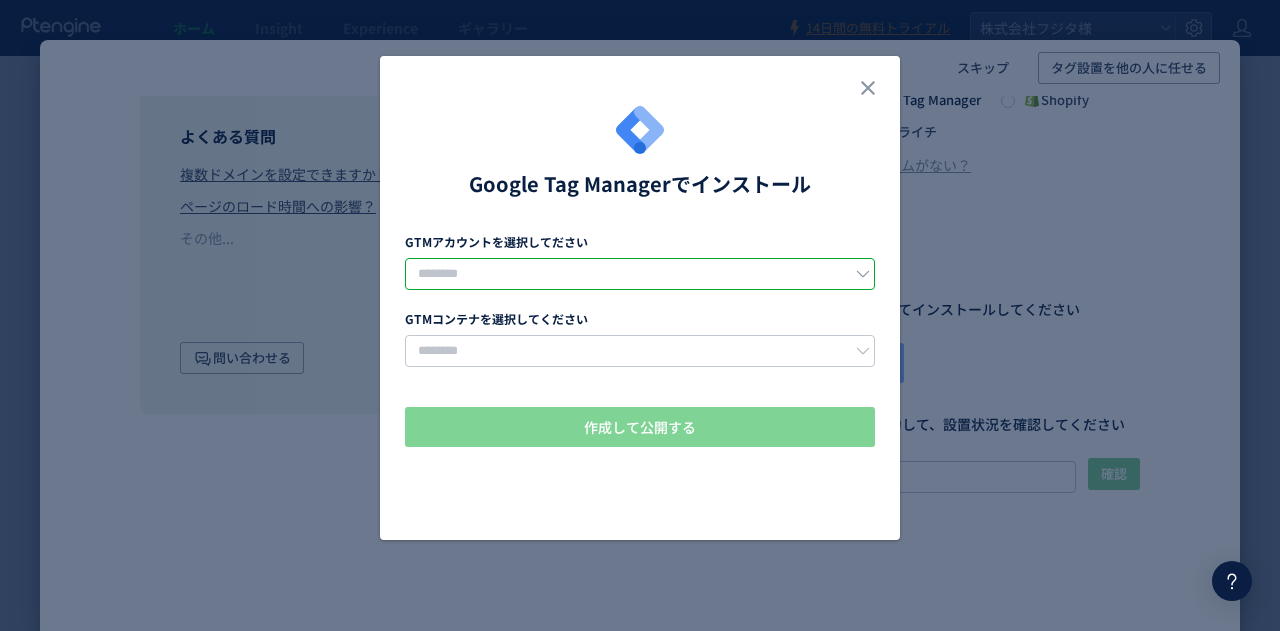 click 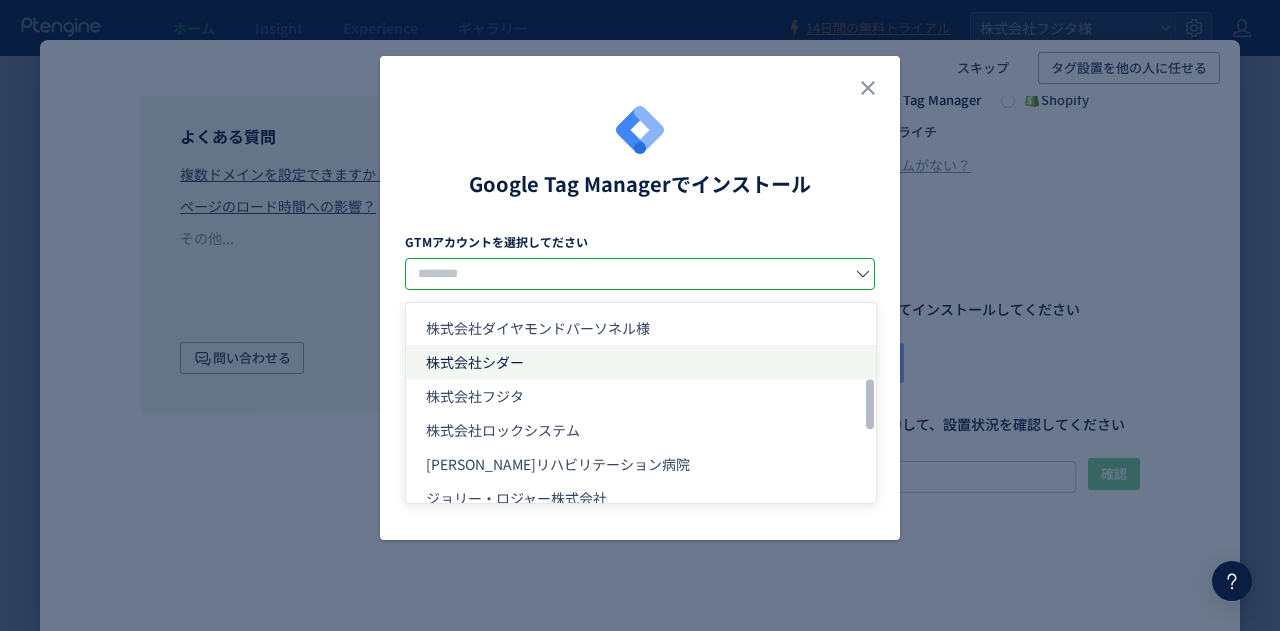 scroll, scrollTop: 400, scrollLeft: 0, axis: vertical 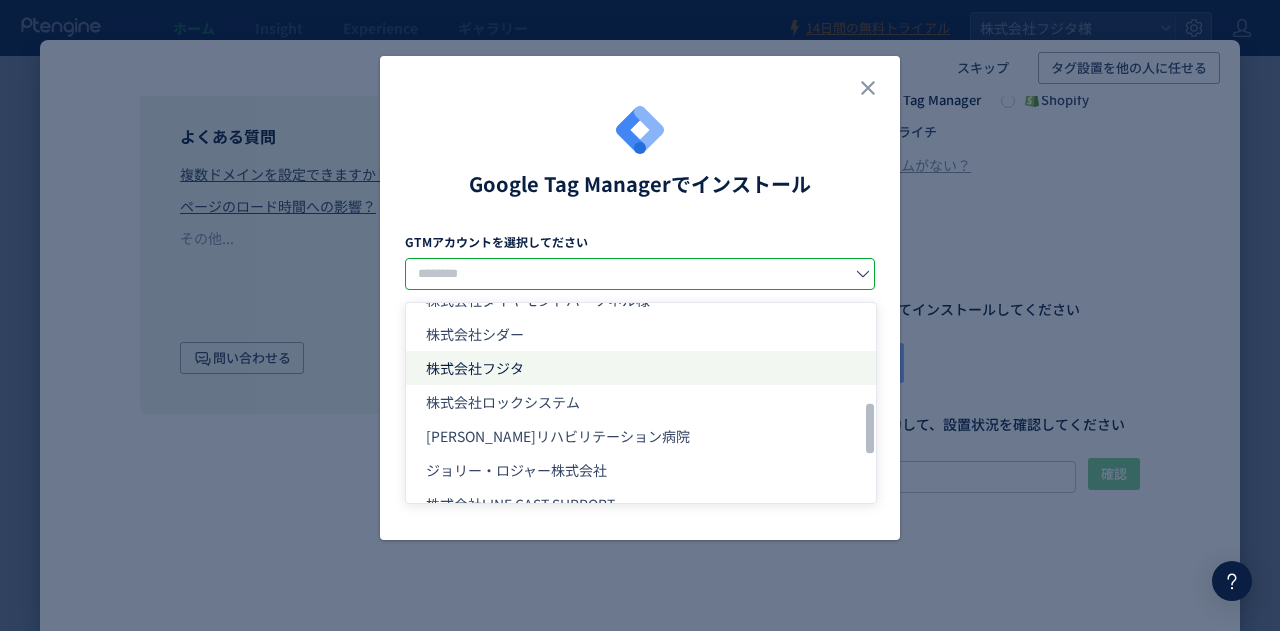 click on "株式会社フジタ" 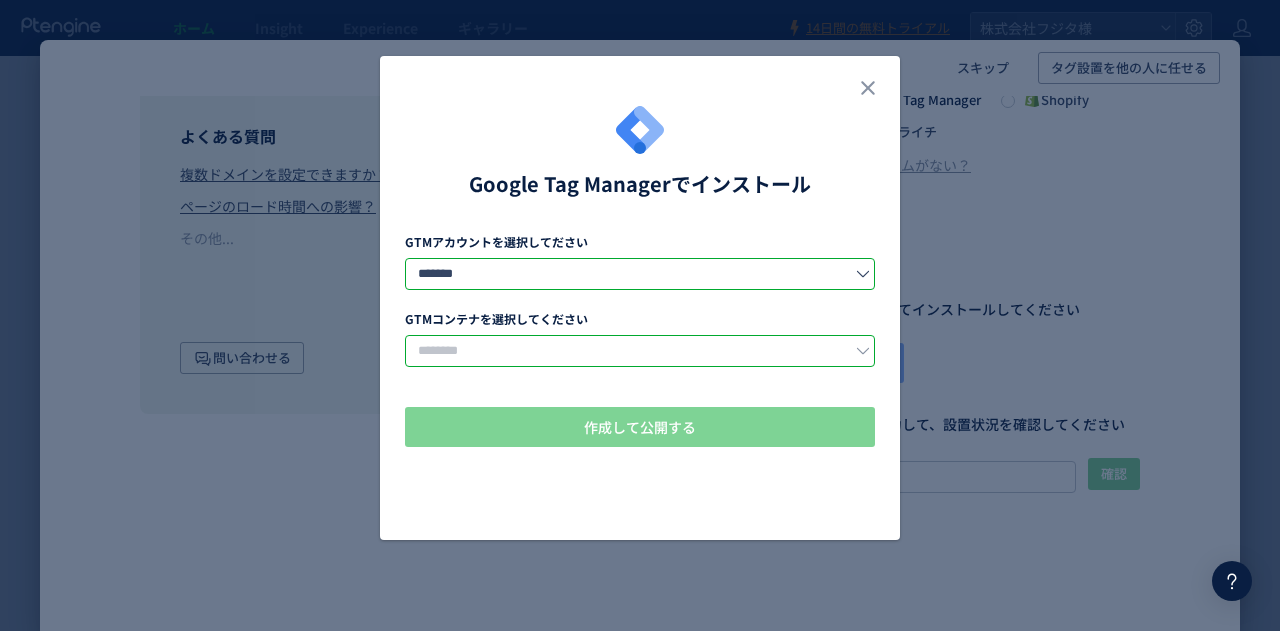 click 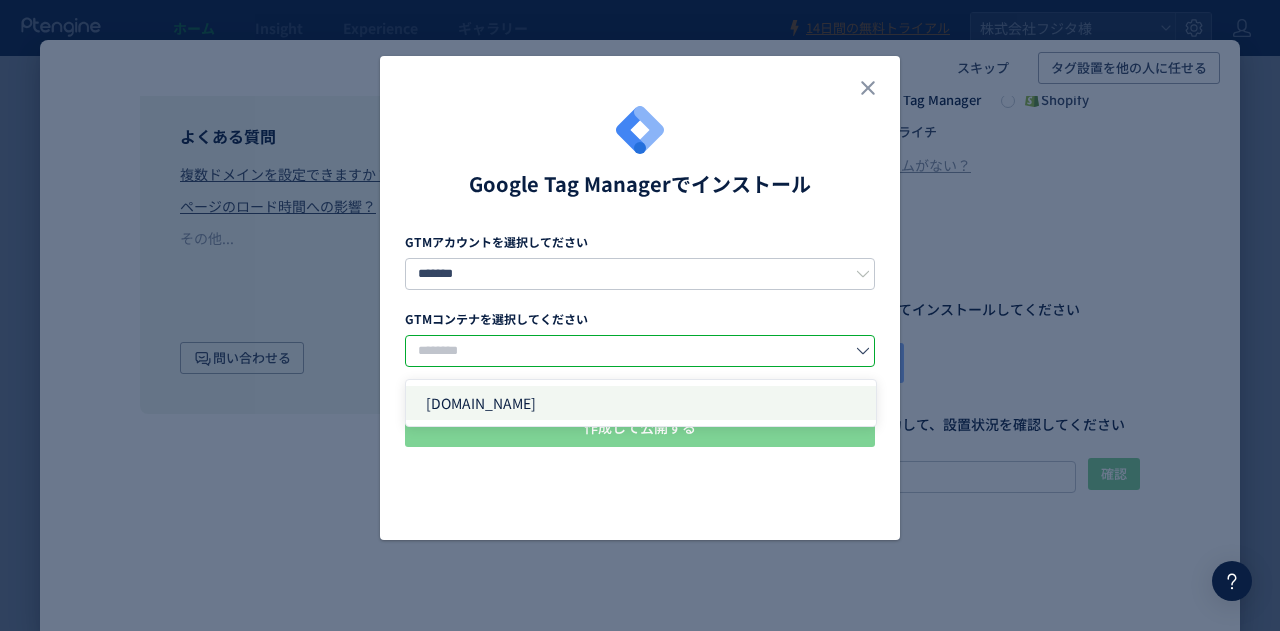 click on "[DOMAIN_NAME]" 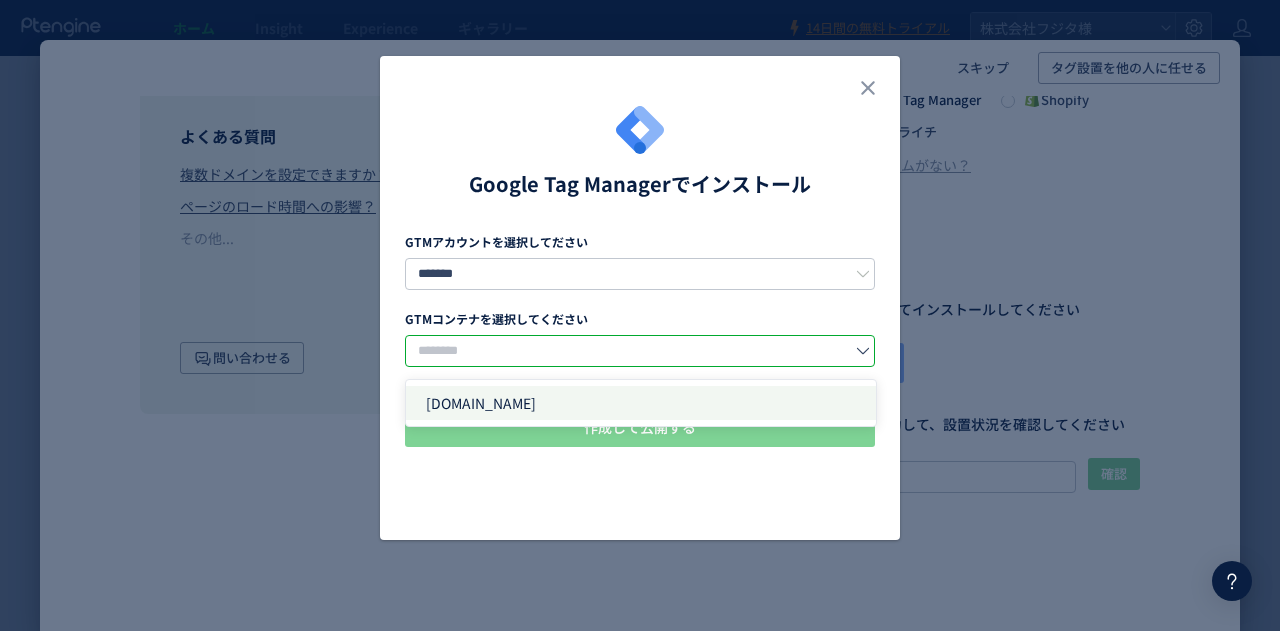 type on "**********" 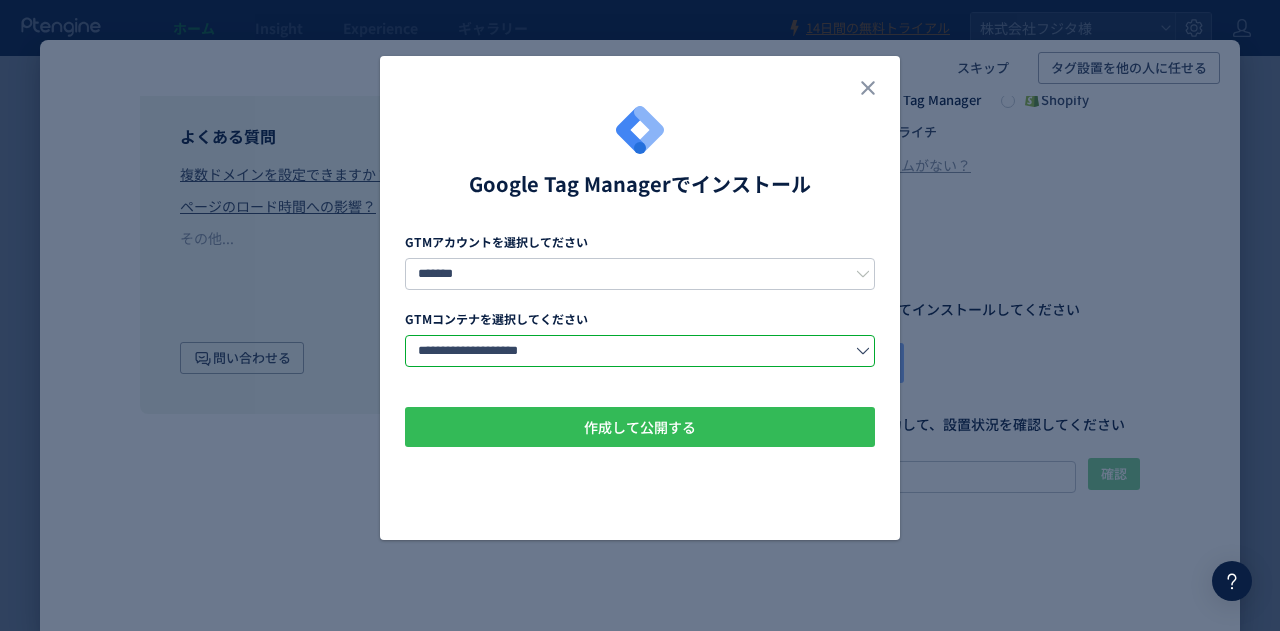 click on "作成して公開する" at bounding box center [640, 427] 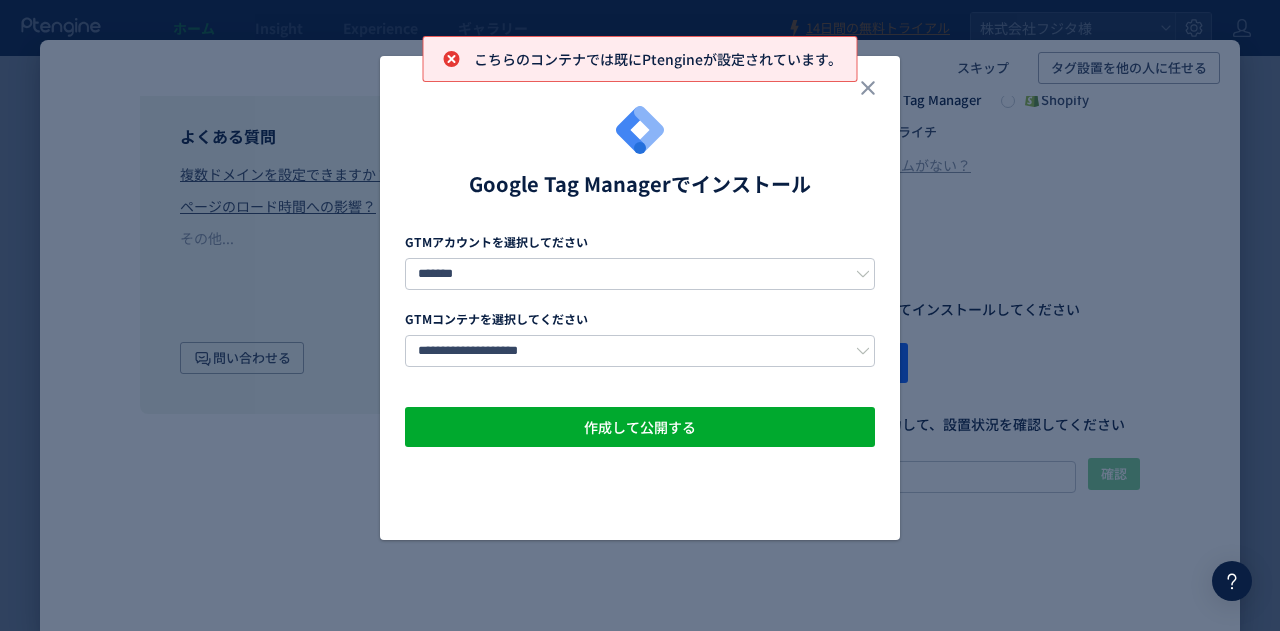 click on "**********" 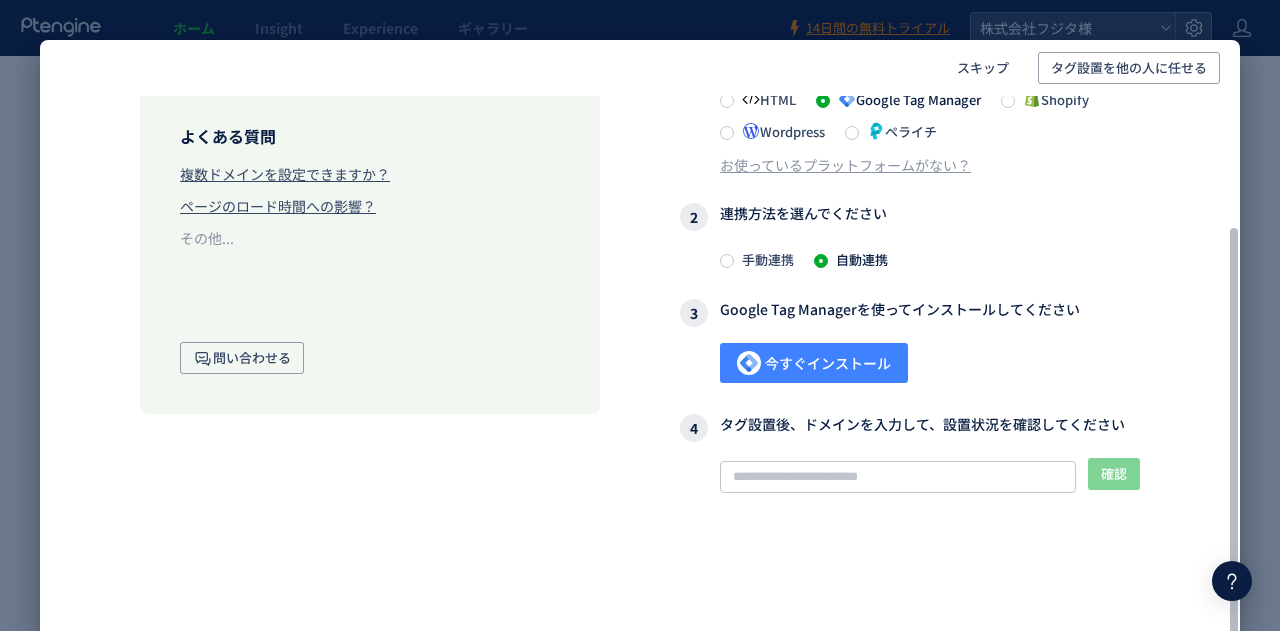 click on "今すぐインストール" at bounding box center (814, 363) 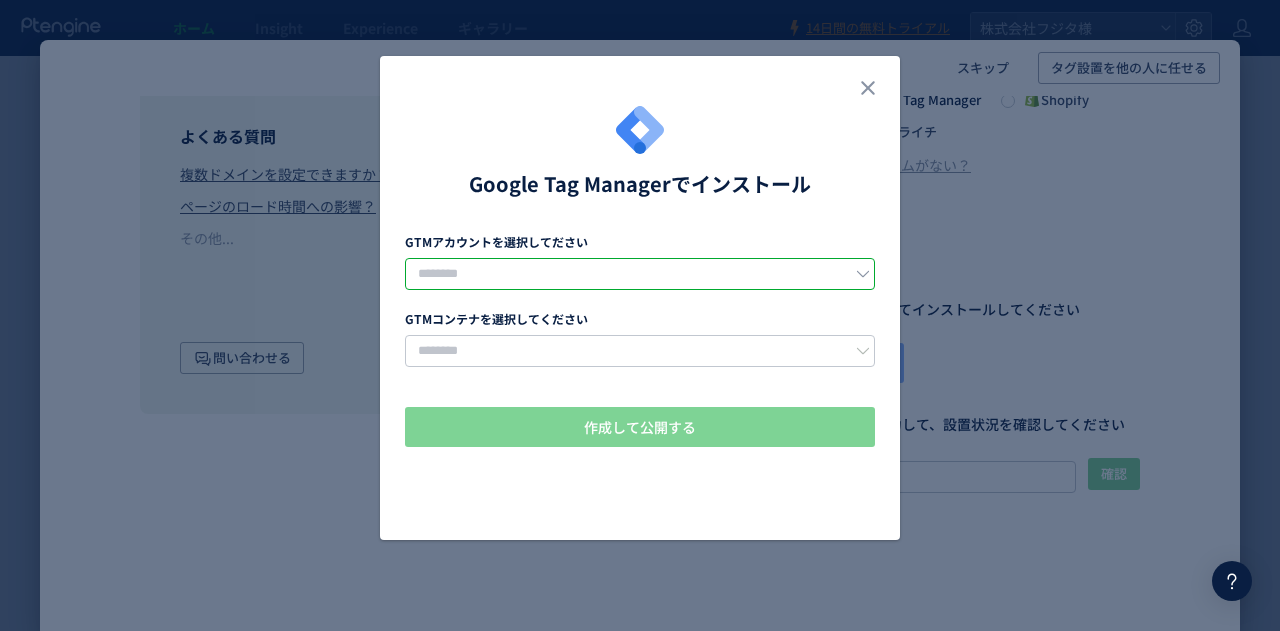 click 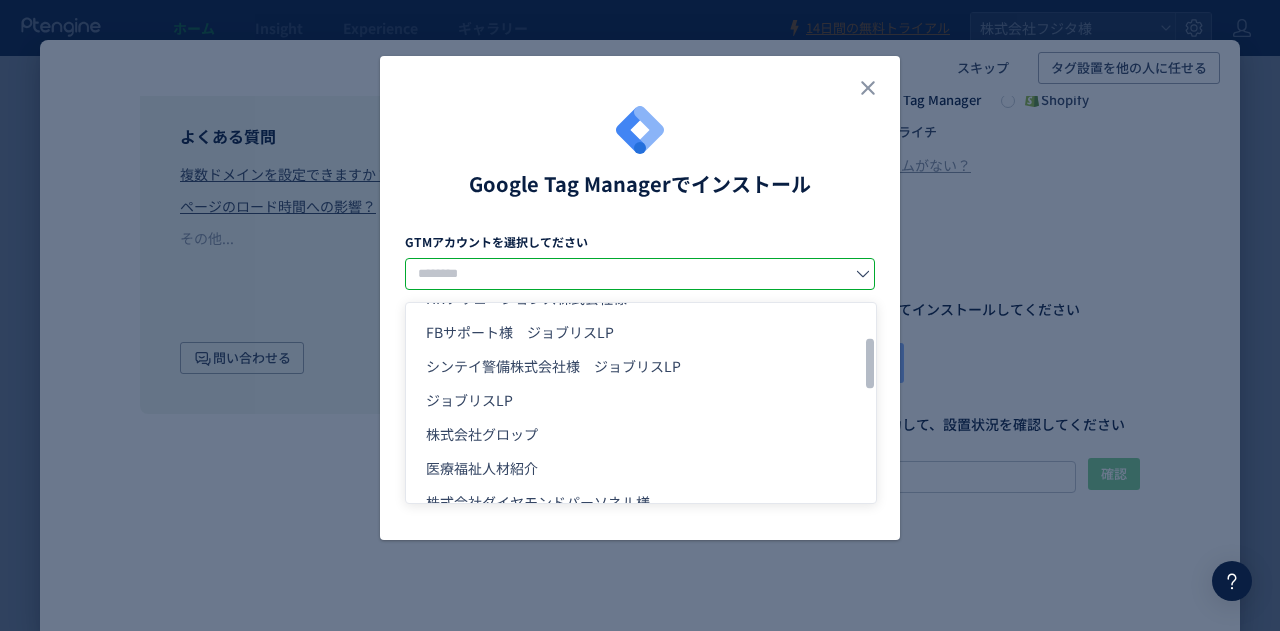 scroll, scrollTop: 300, scrollLeft: 0, axis: vertical 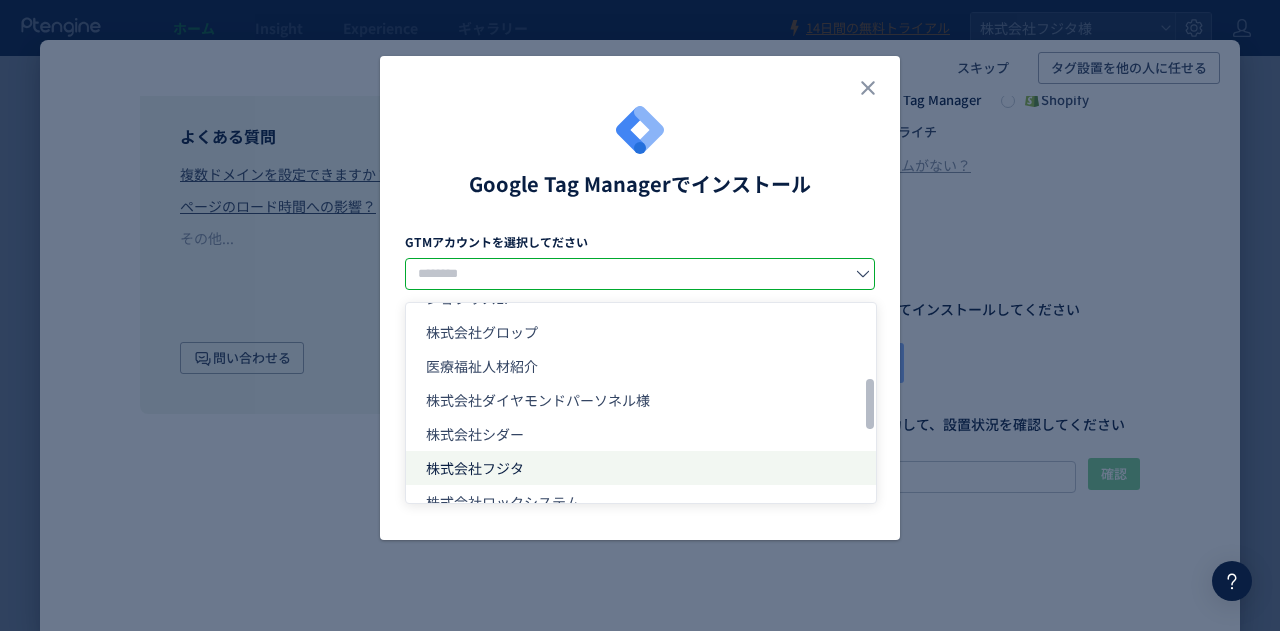 click on "株式会社フジタ" 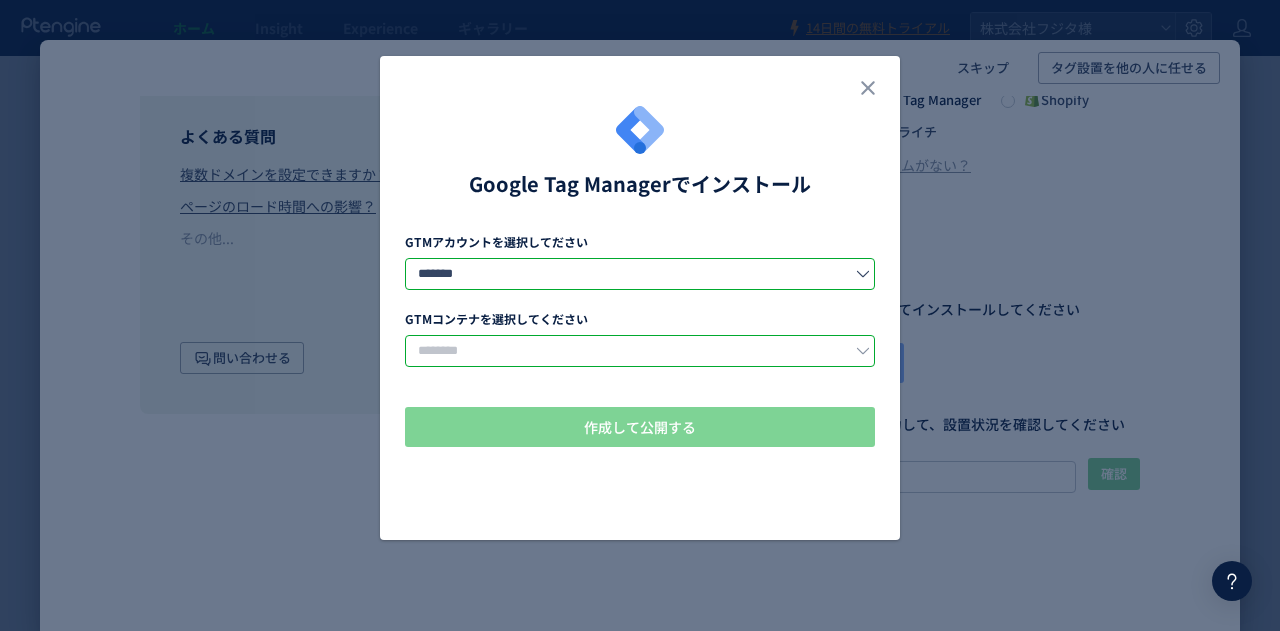 click 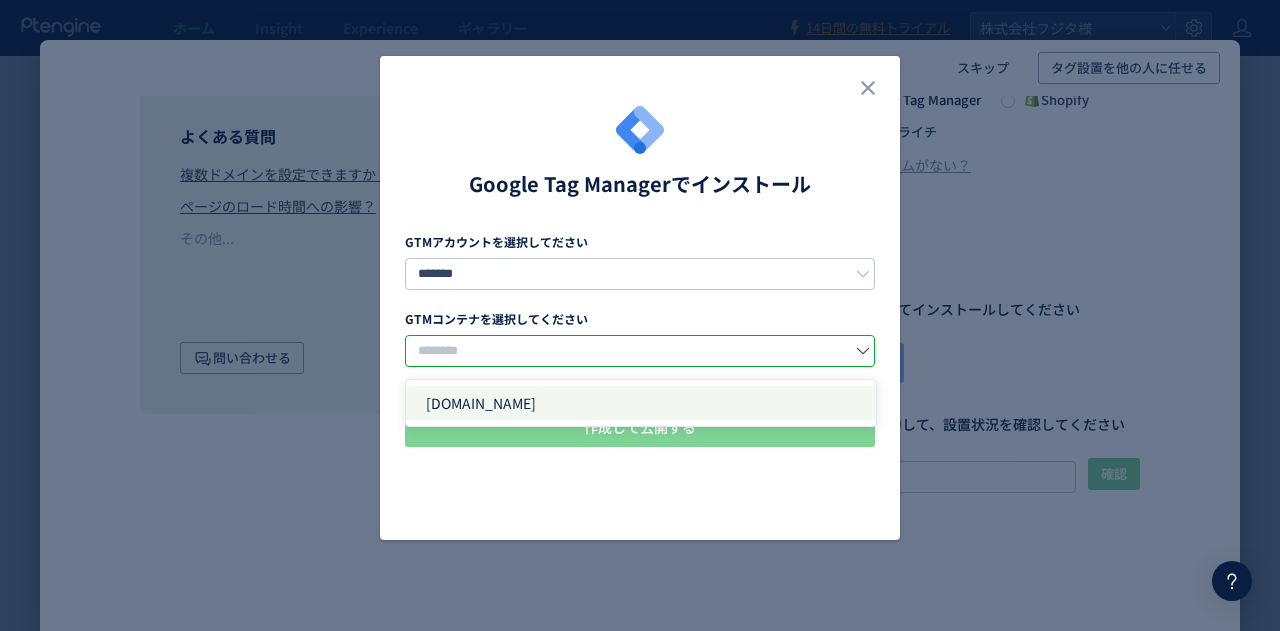 click on "[DOMAIN_NAME]" 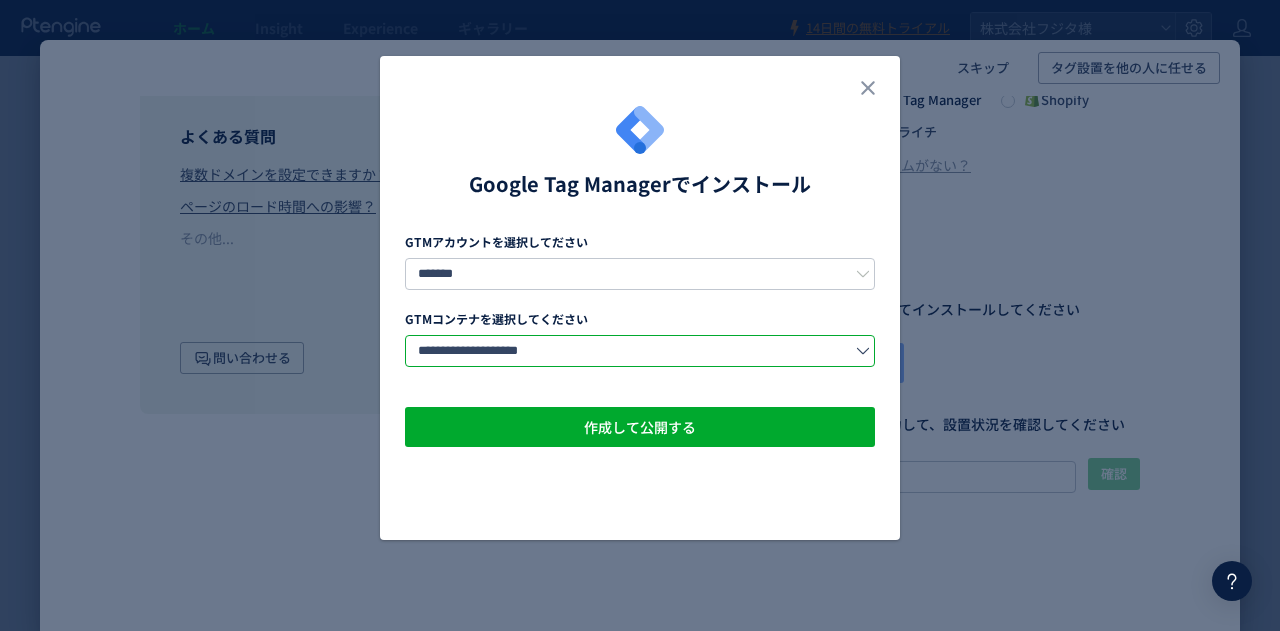 click on "**********" 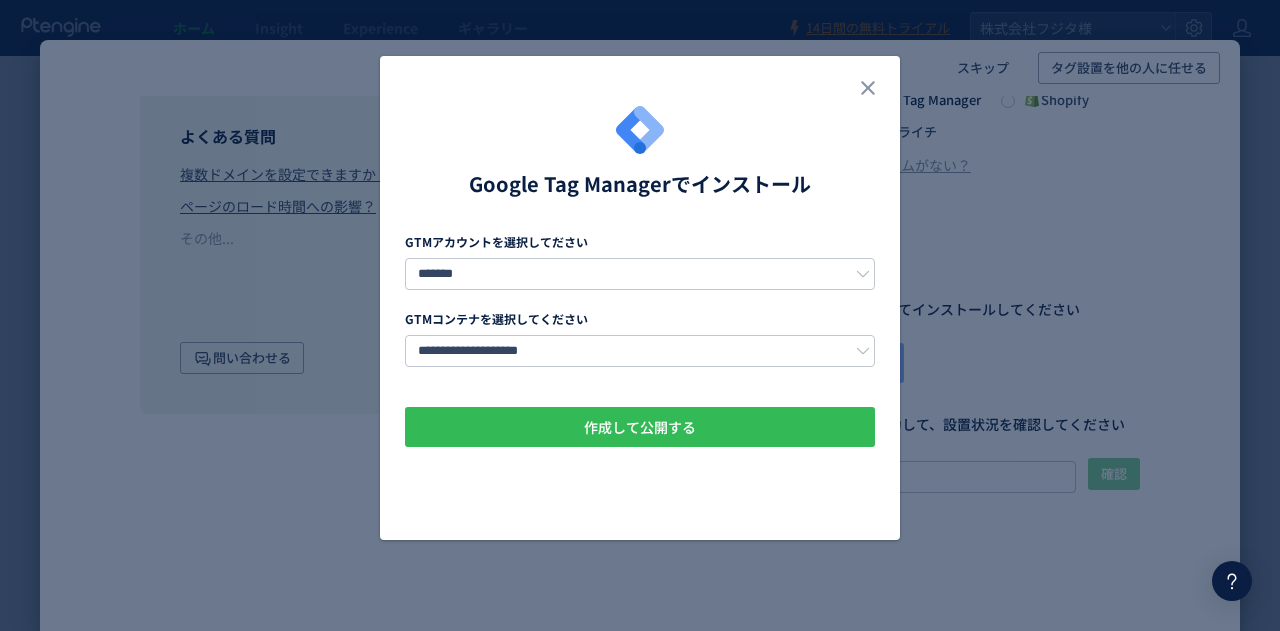 click on "作成して公開する" at bounding box center (640, 427) 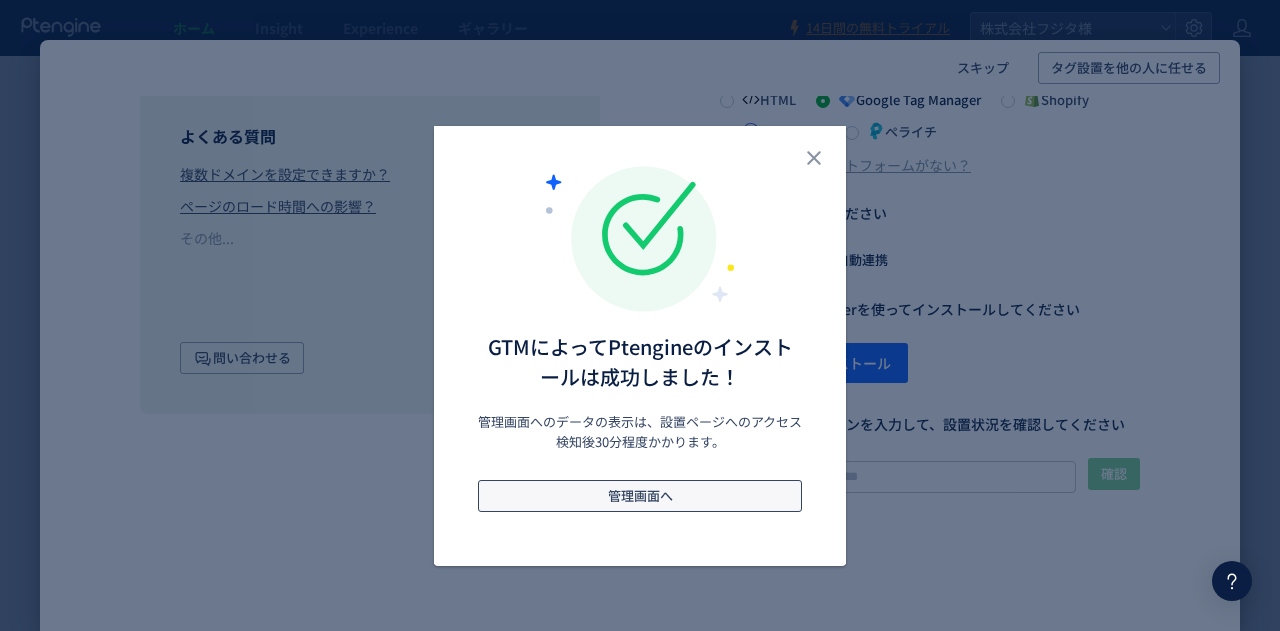 click on "管理画面へ" at bounding box center [640, 496] 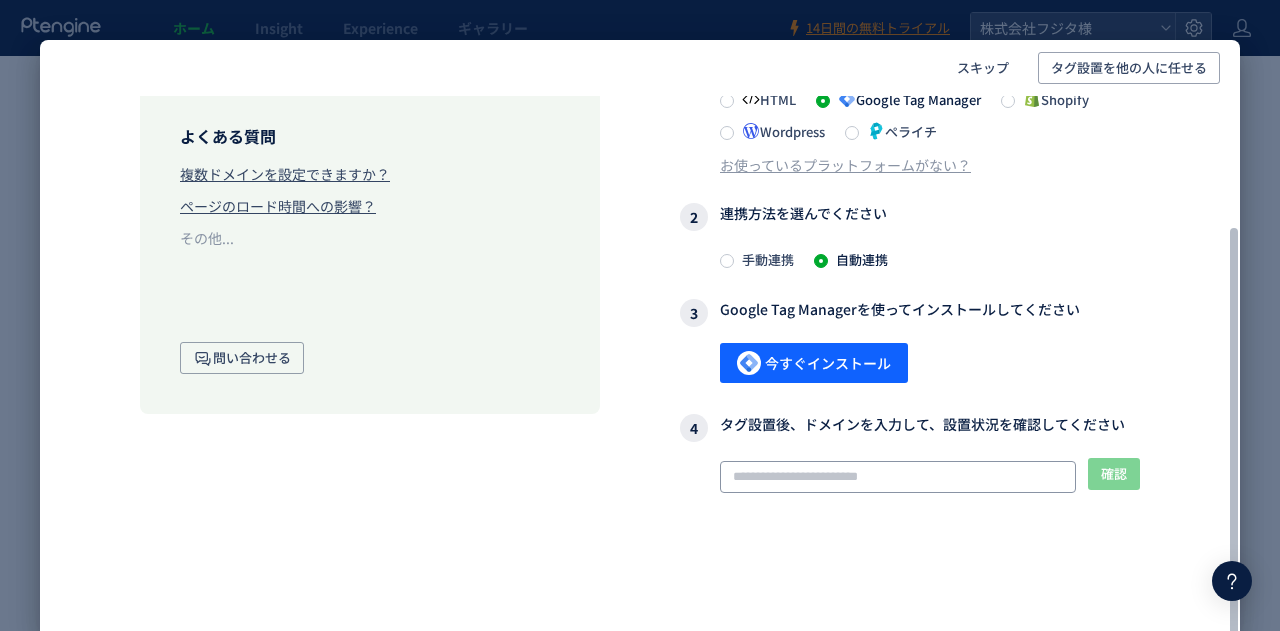 click 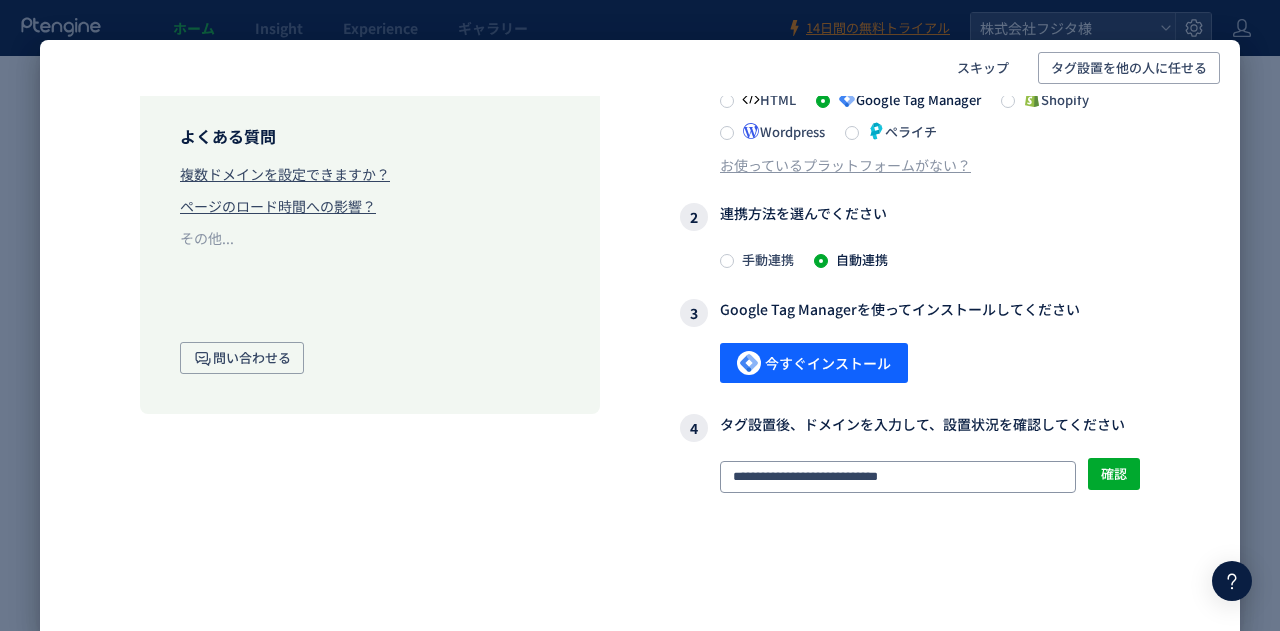 type on "**********" 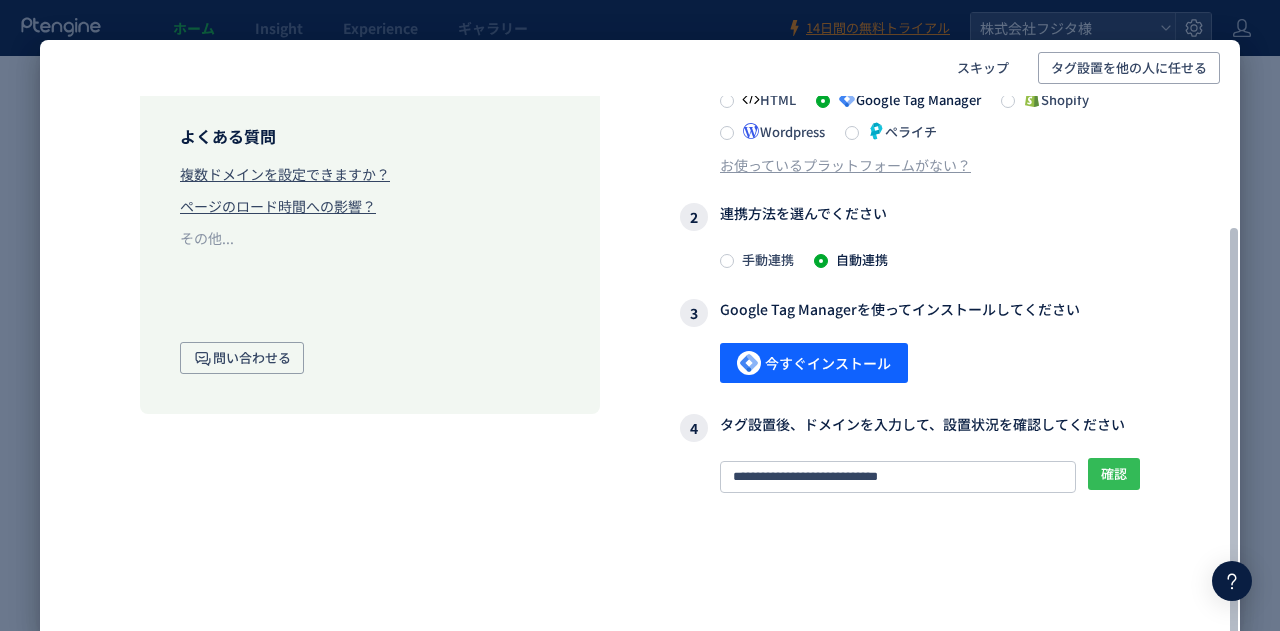 click on "確認" at bounding box center [1114, 474] 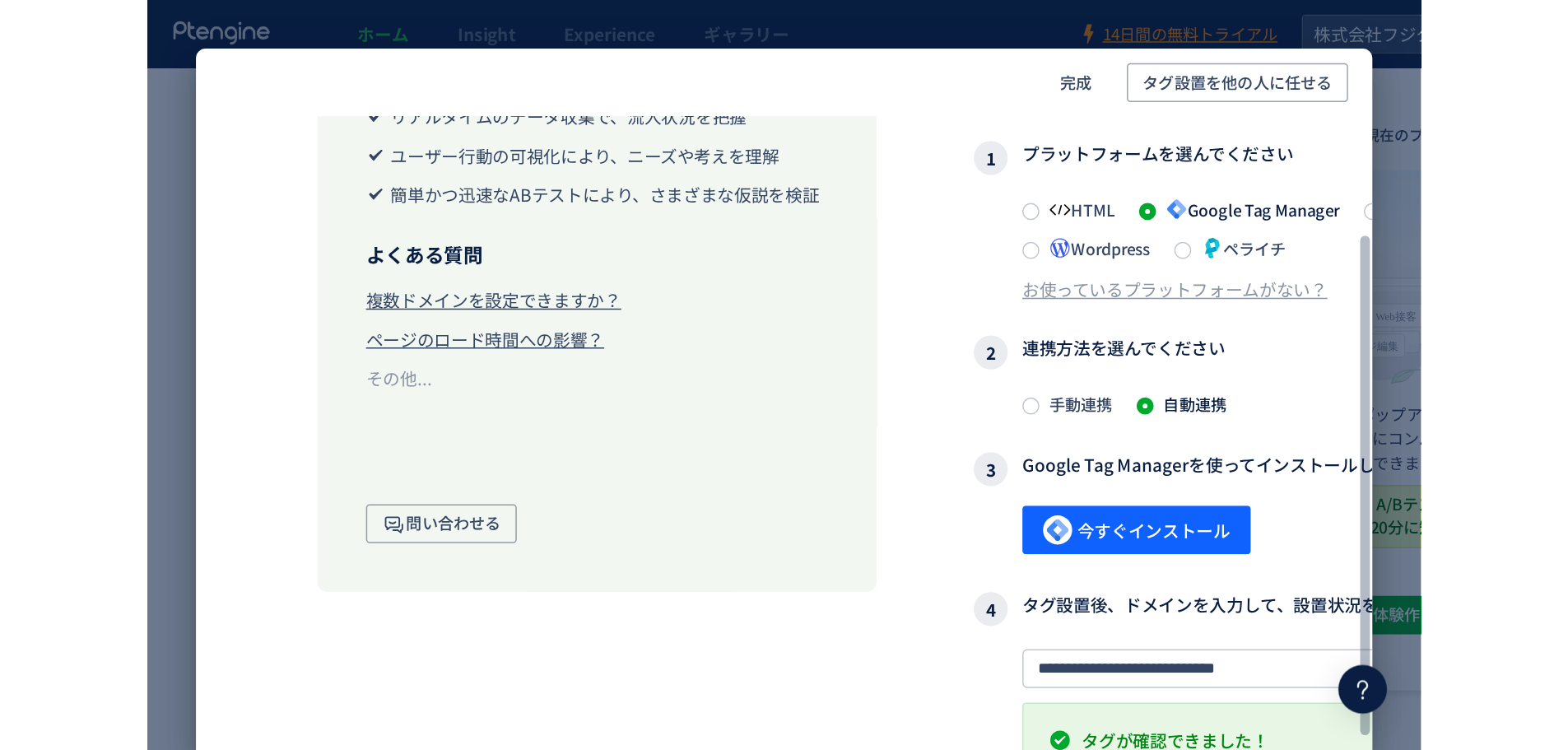 scroll, scrollTop: 0, scrollLeft: 0, axis: both 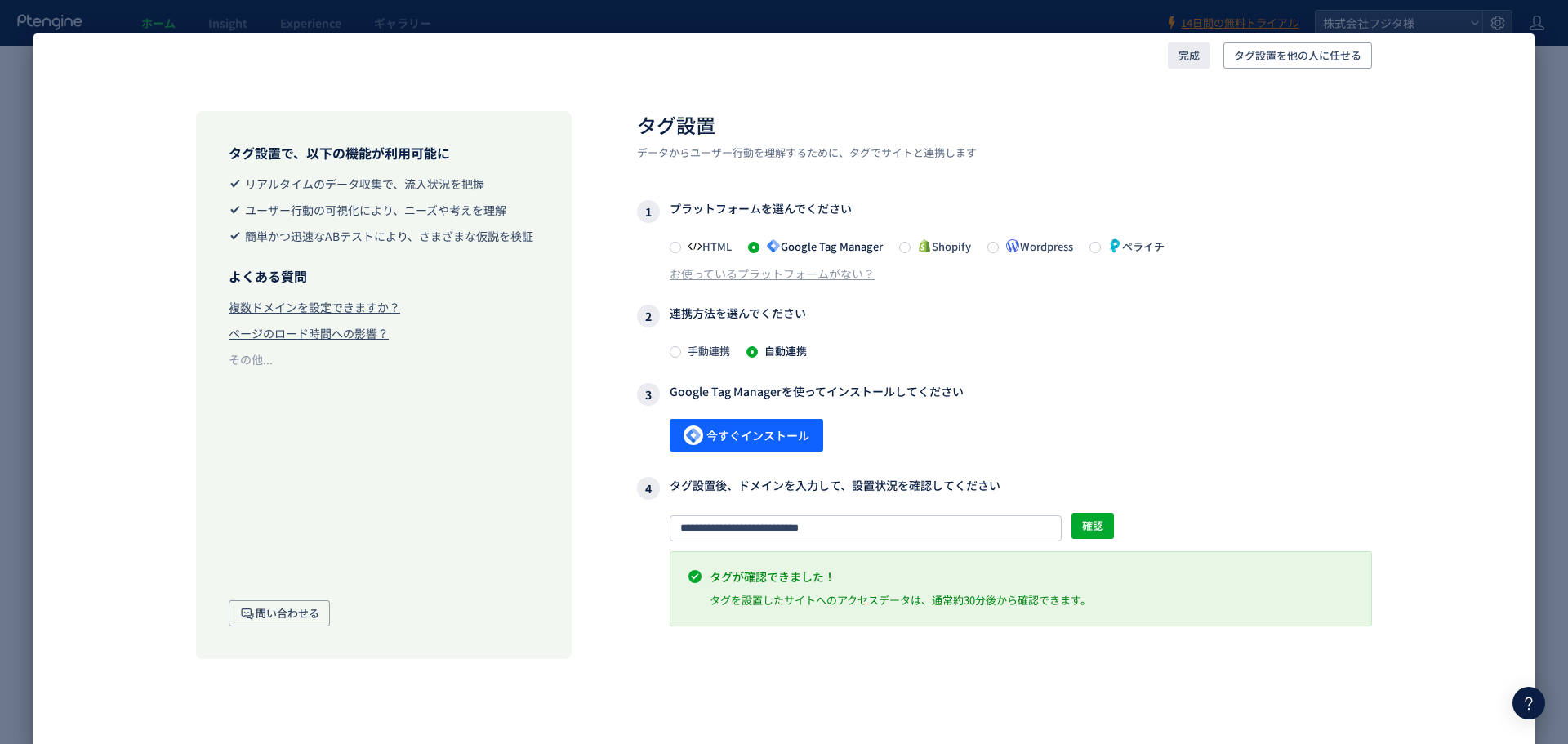 click on "完成" at bounding box center [1189, 56] 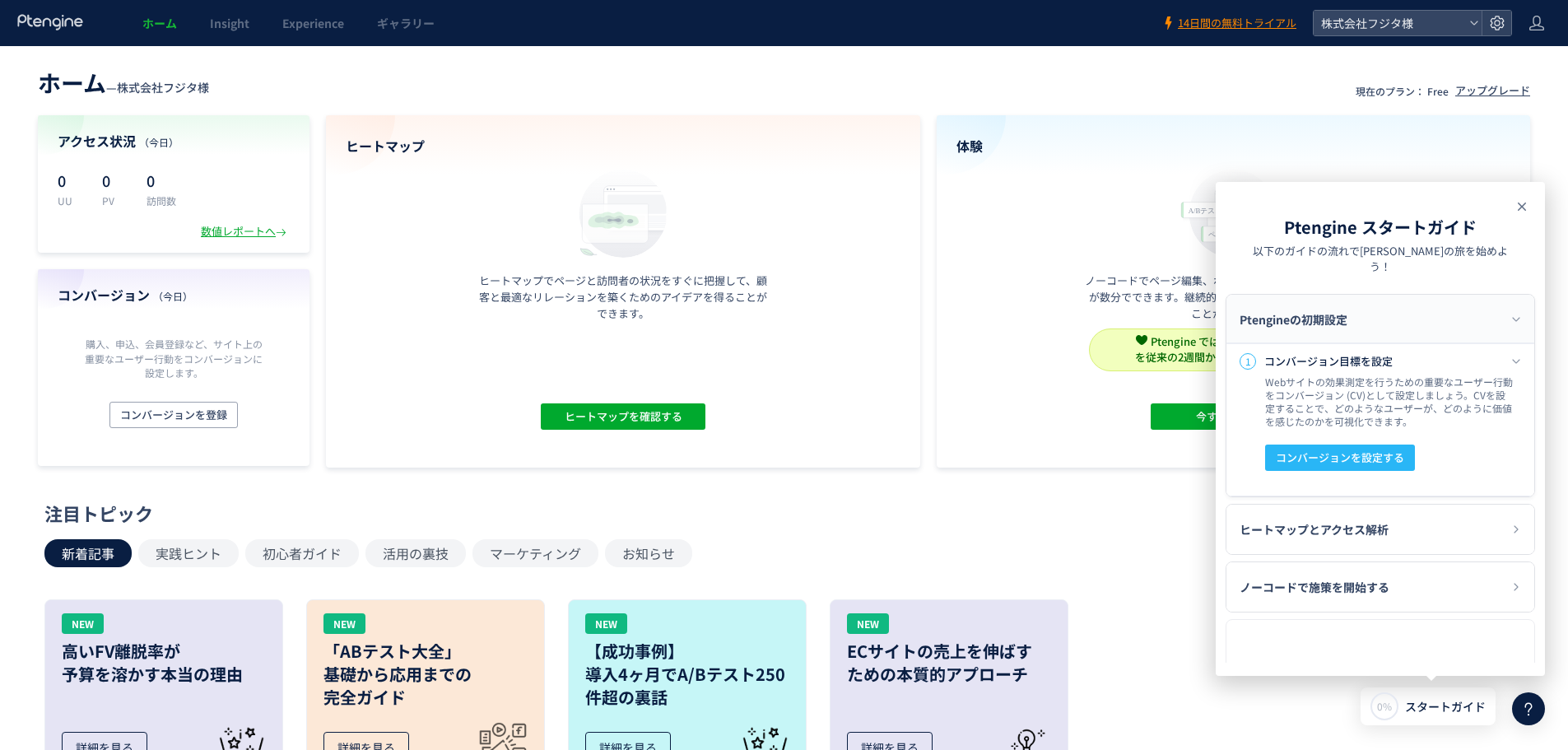 click 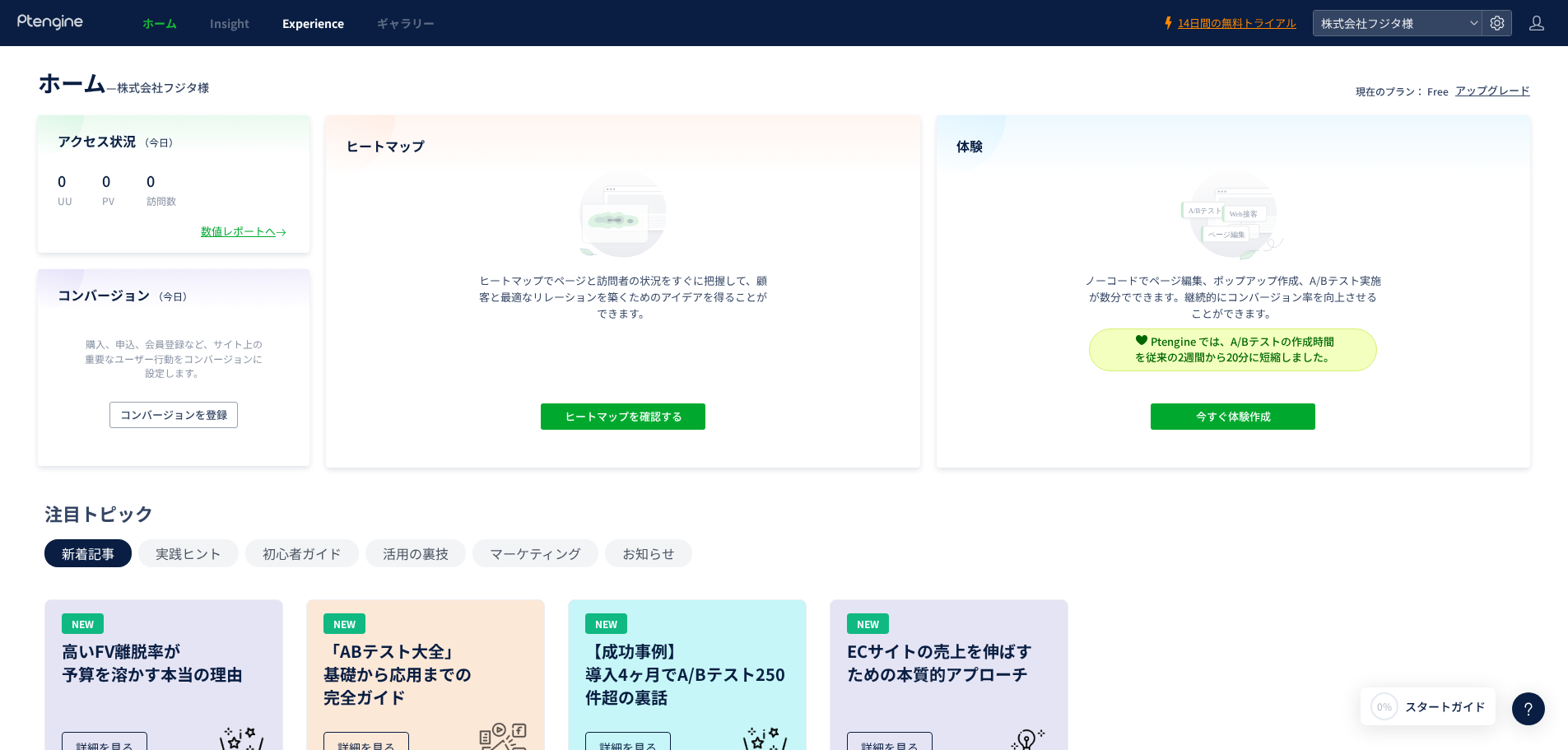 click on "Experience" at bounding box center (313, 23) 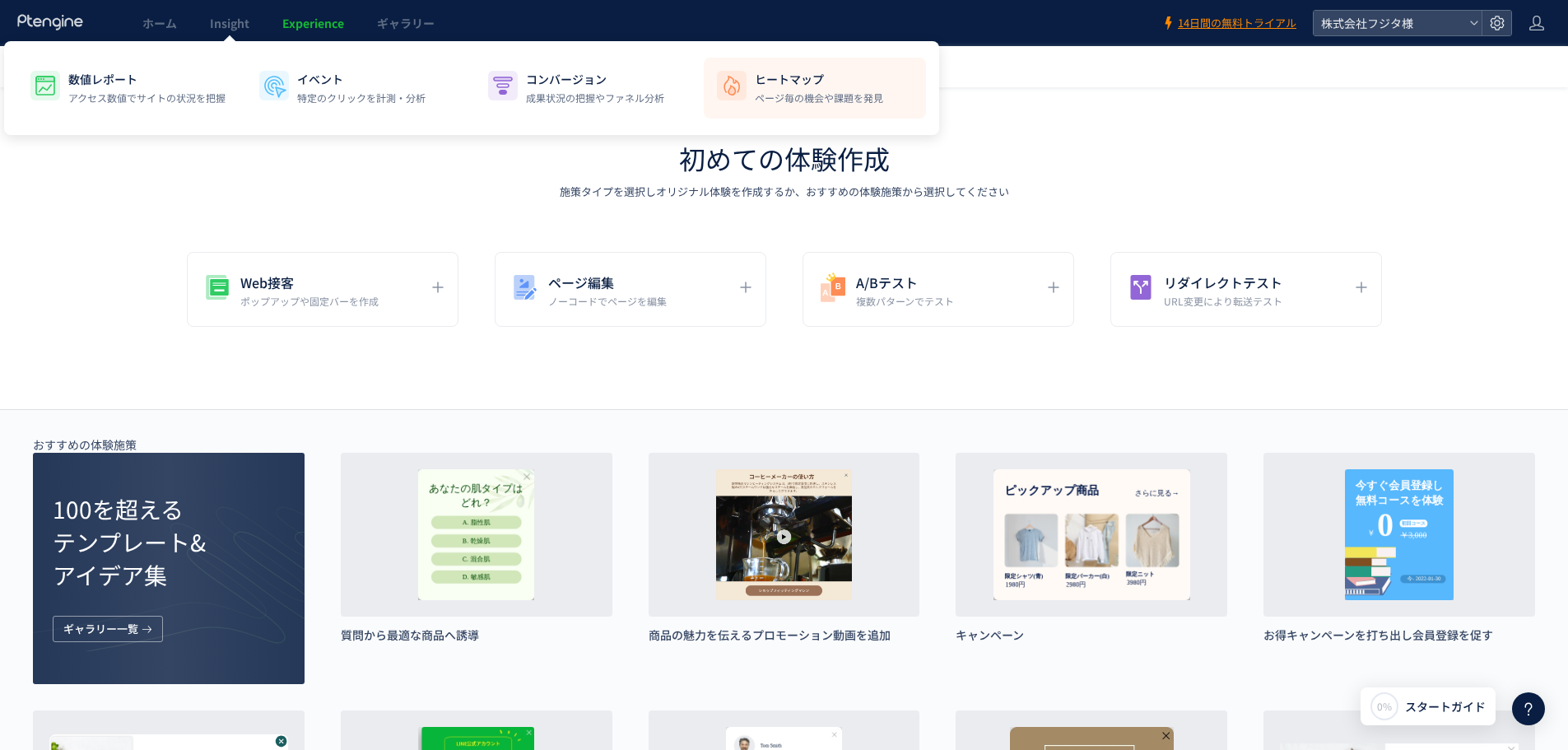 click at bounding box center (732, 86) 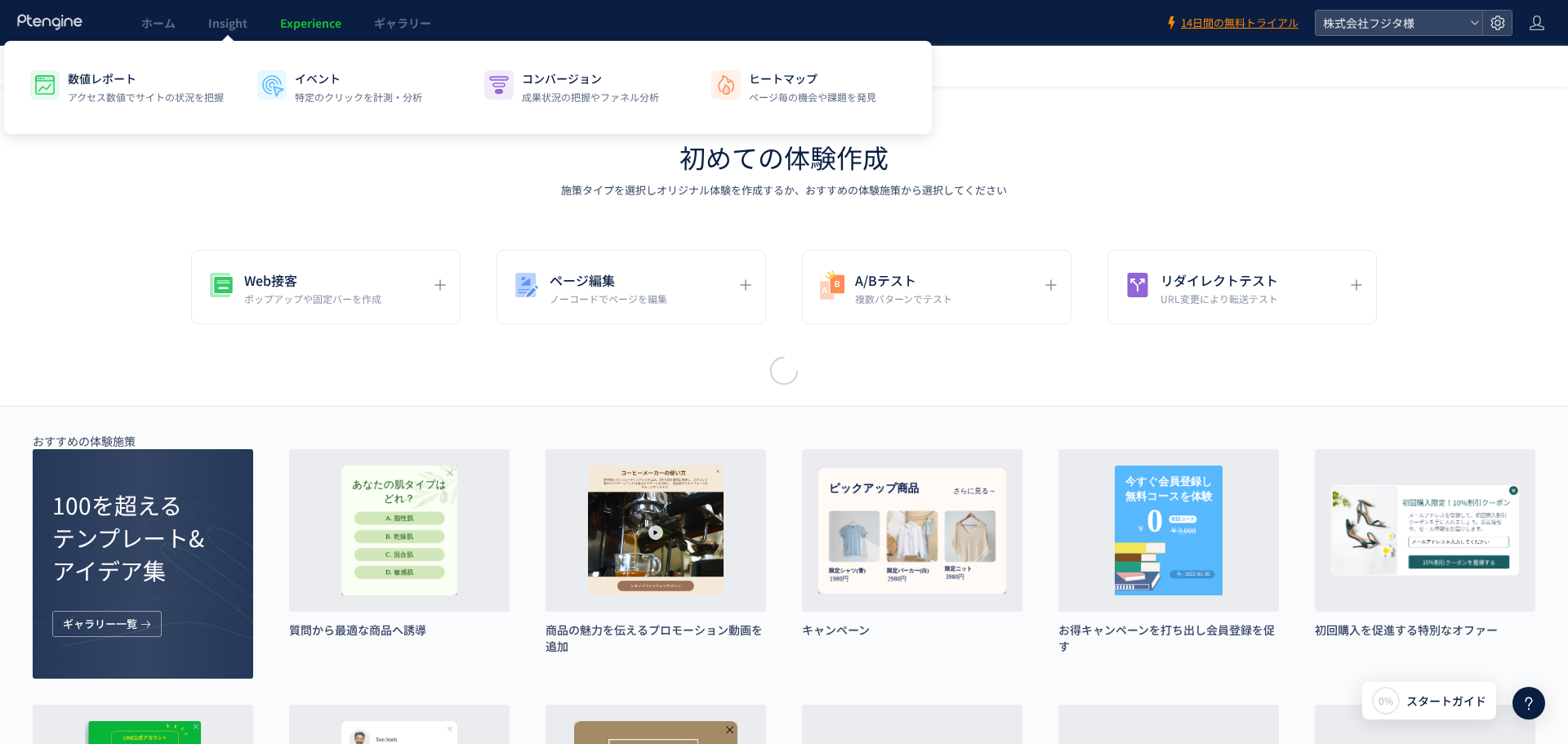 scroll, scrollTop: 0, scrollLeft: 0, axis: both 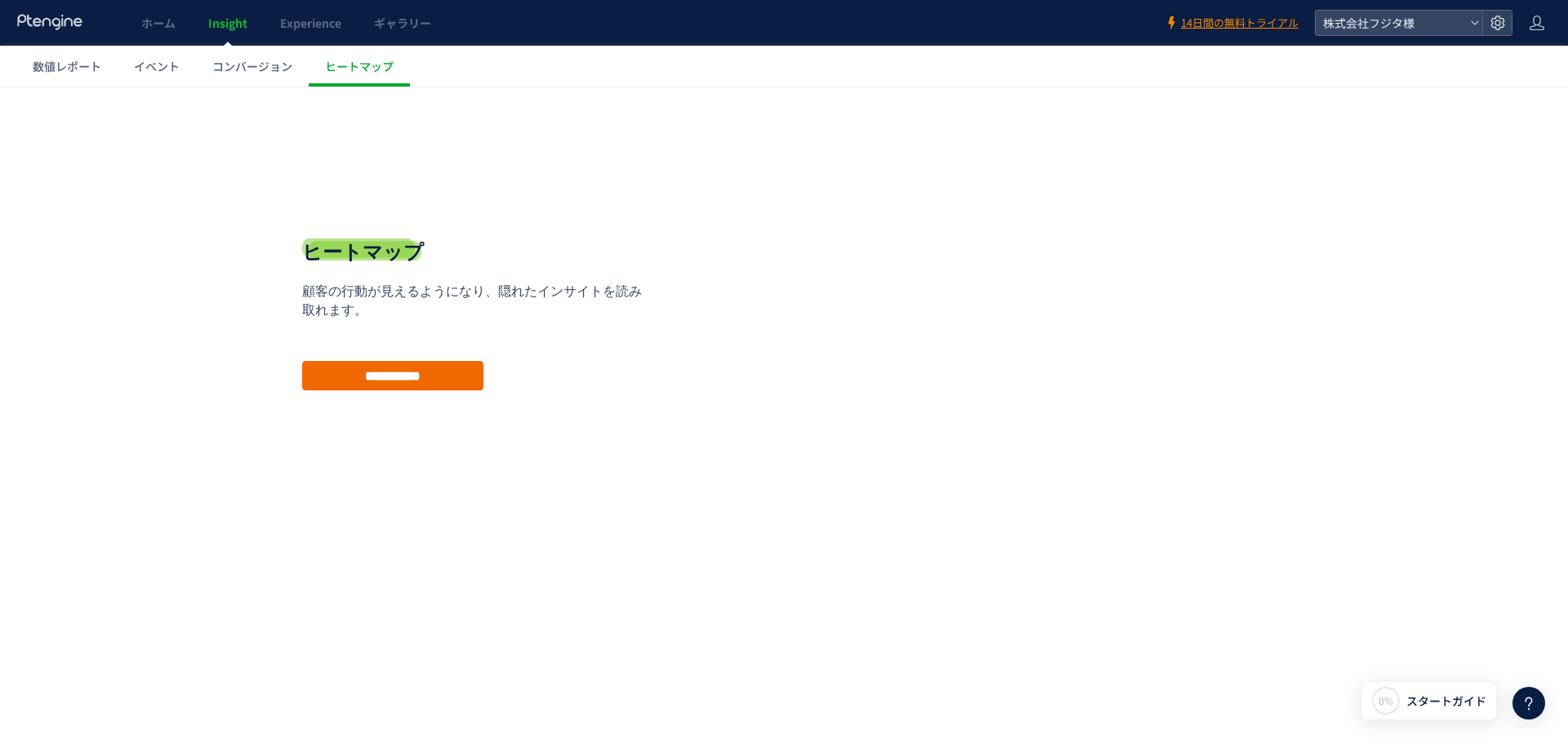 click on "**********" at bounding box center (393, 376) 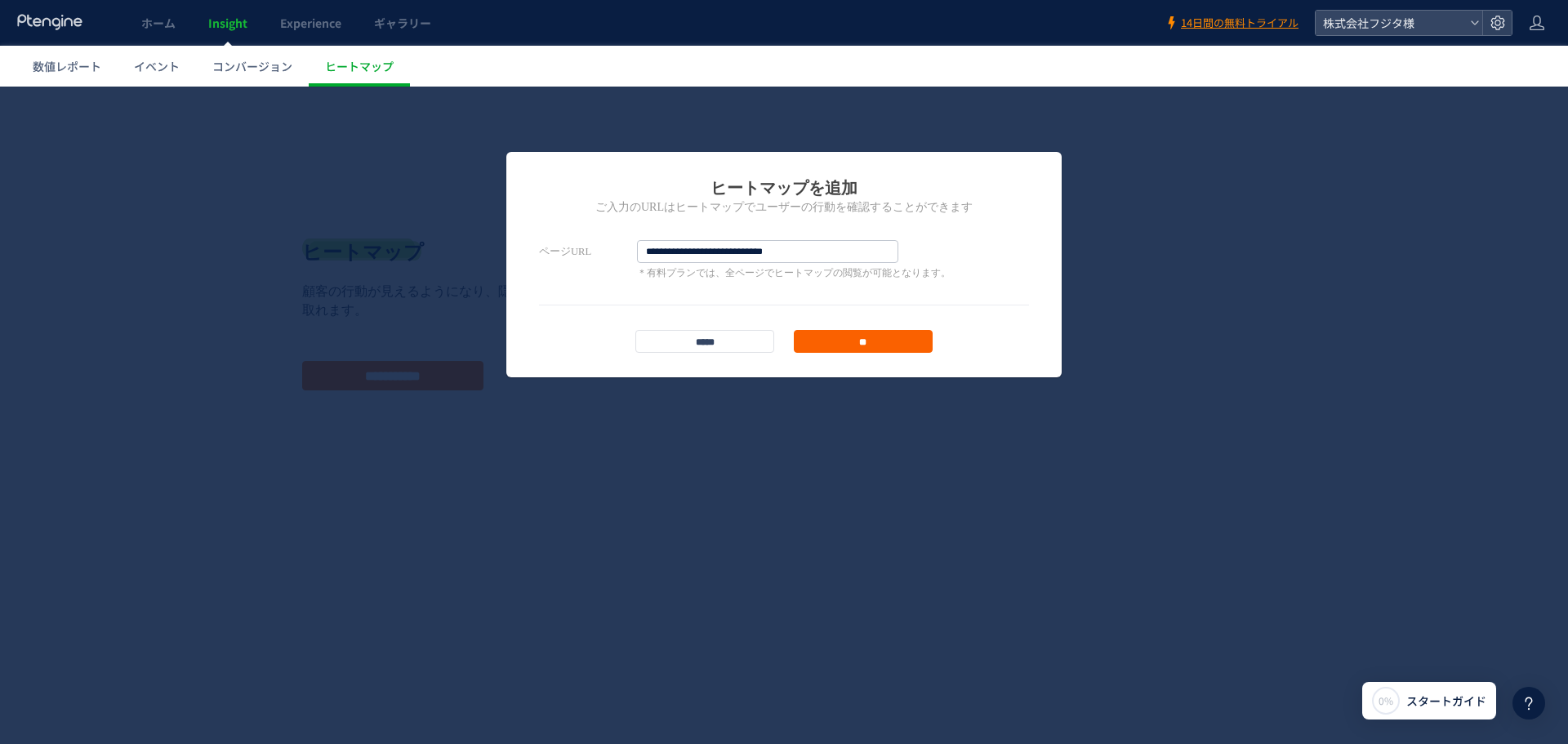 click on "**" at bounding box center [863, 341] 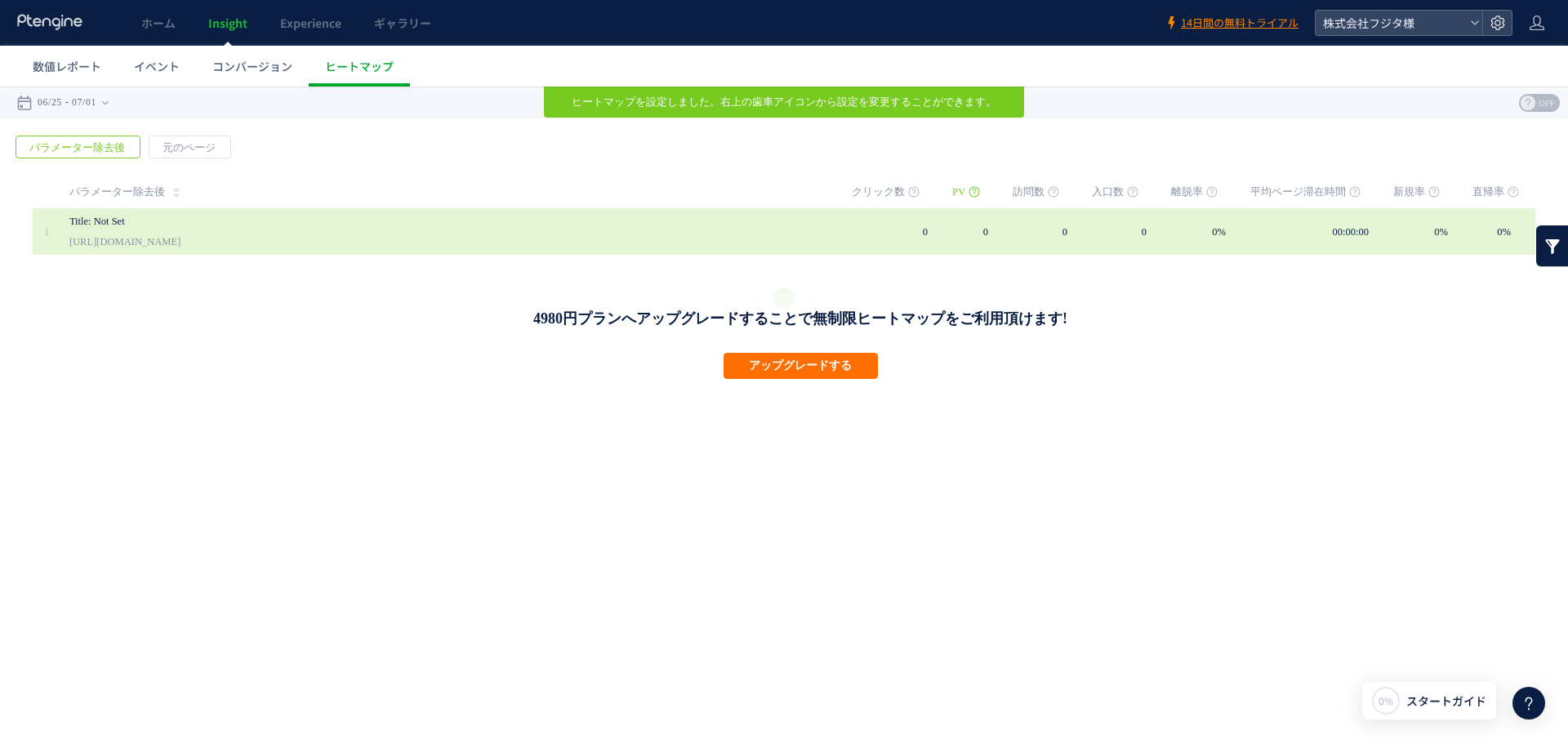 click on "Title: Not Set
[URL][DOMAIN_NAME]" at bounding box center [445, 231] 